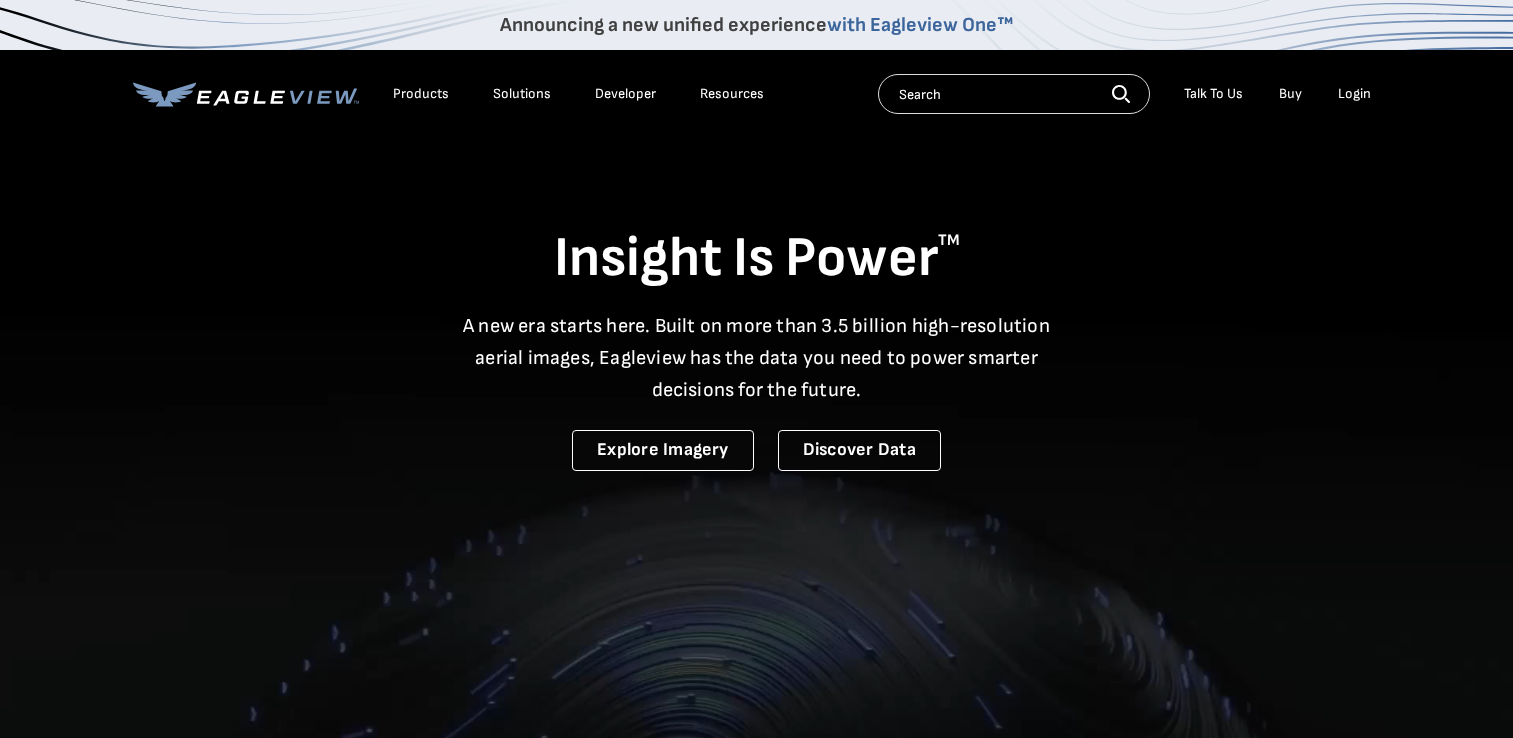scroll, scrollTop: 0, scrollLeft: 0, axis: both 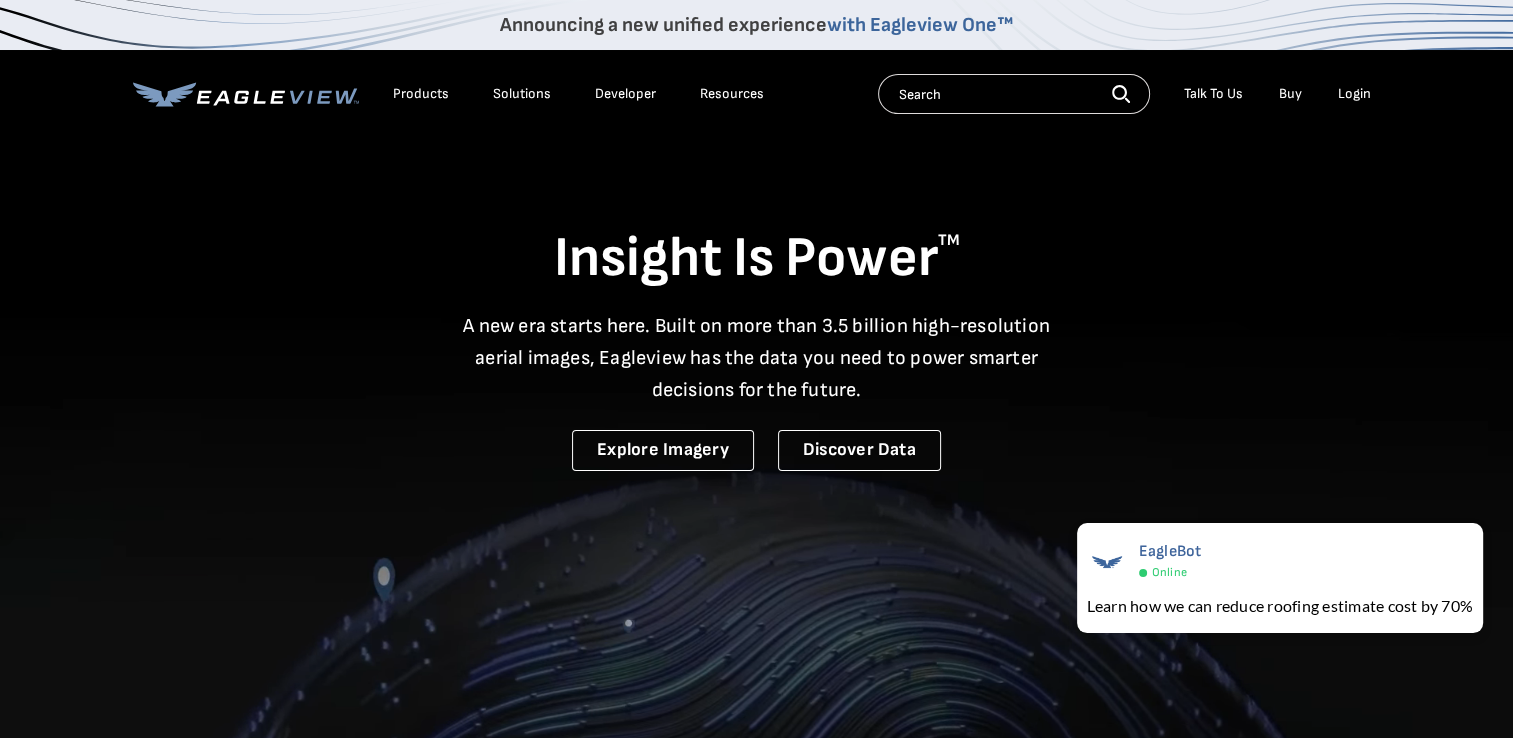 click at bounding box center [1014, 94] 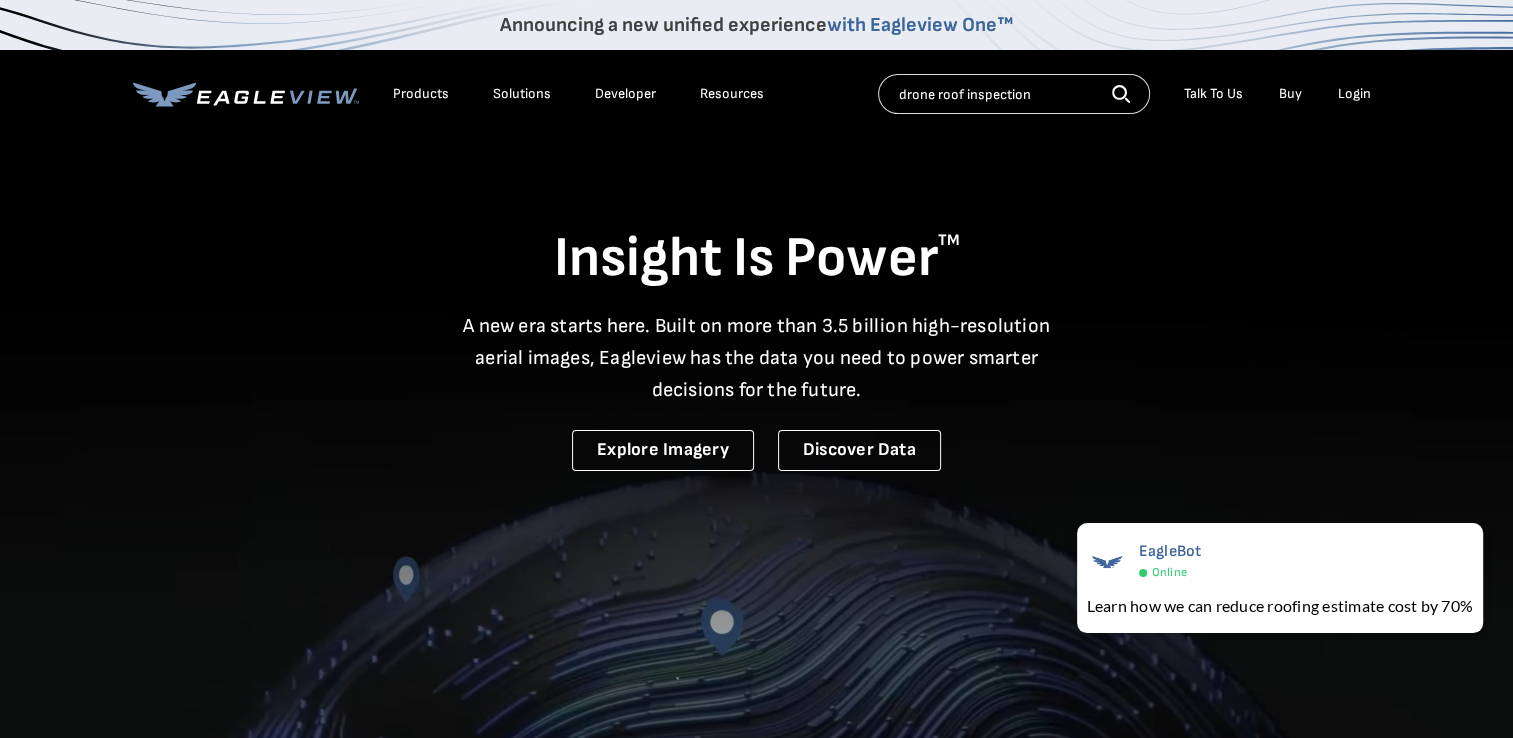 type on "drone roof inspection" 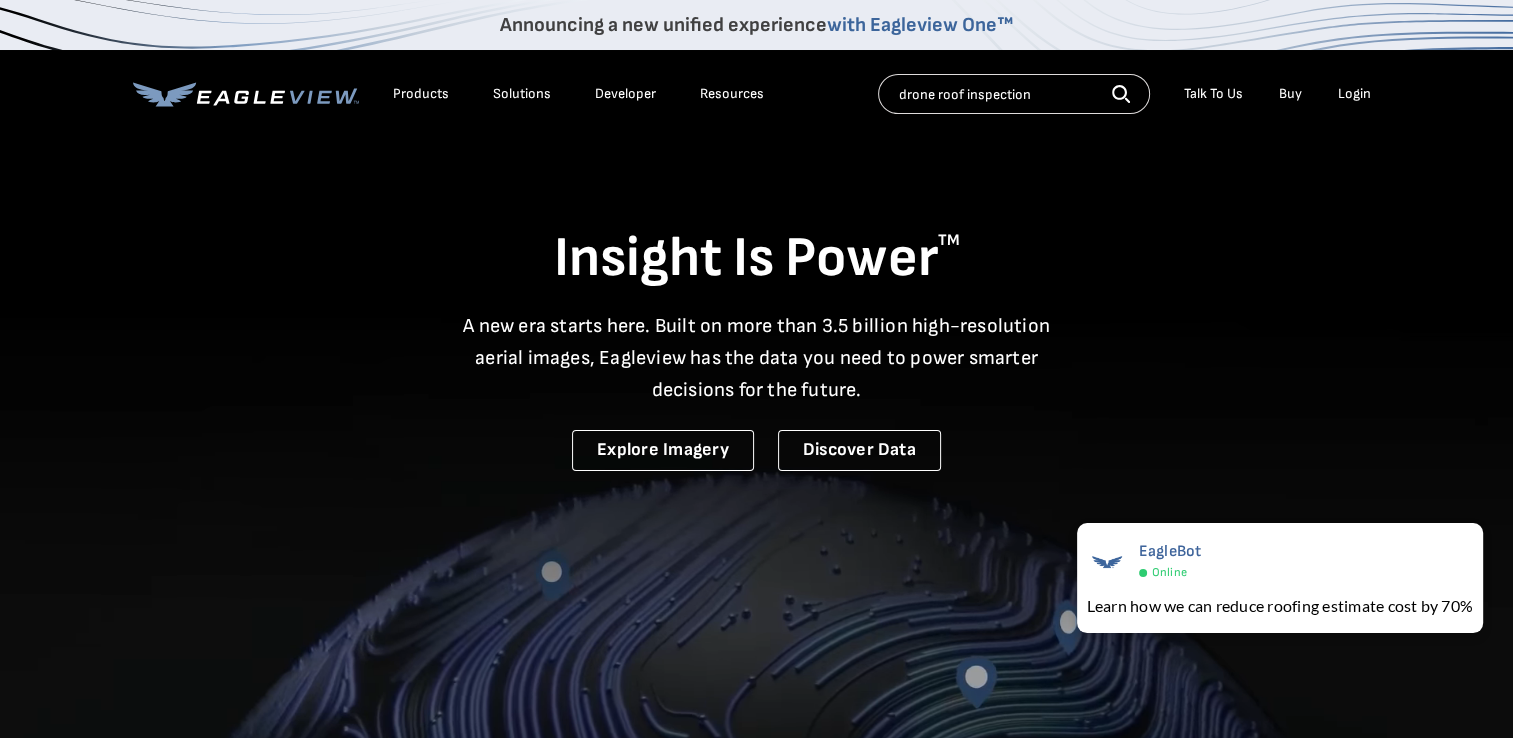 click 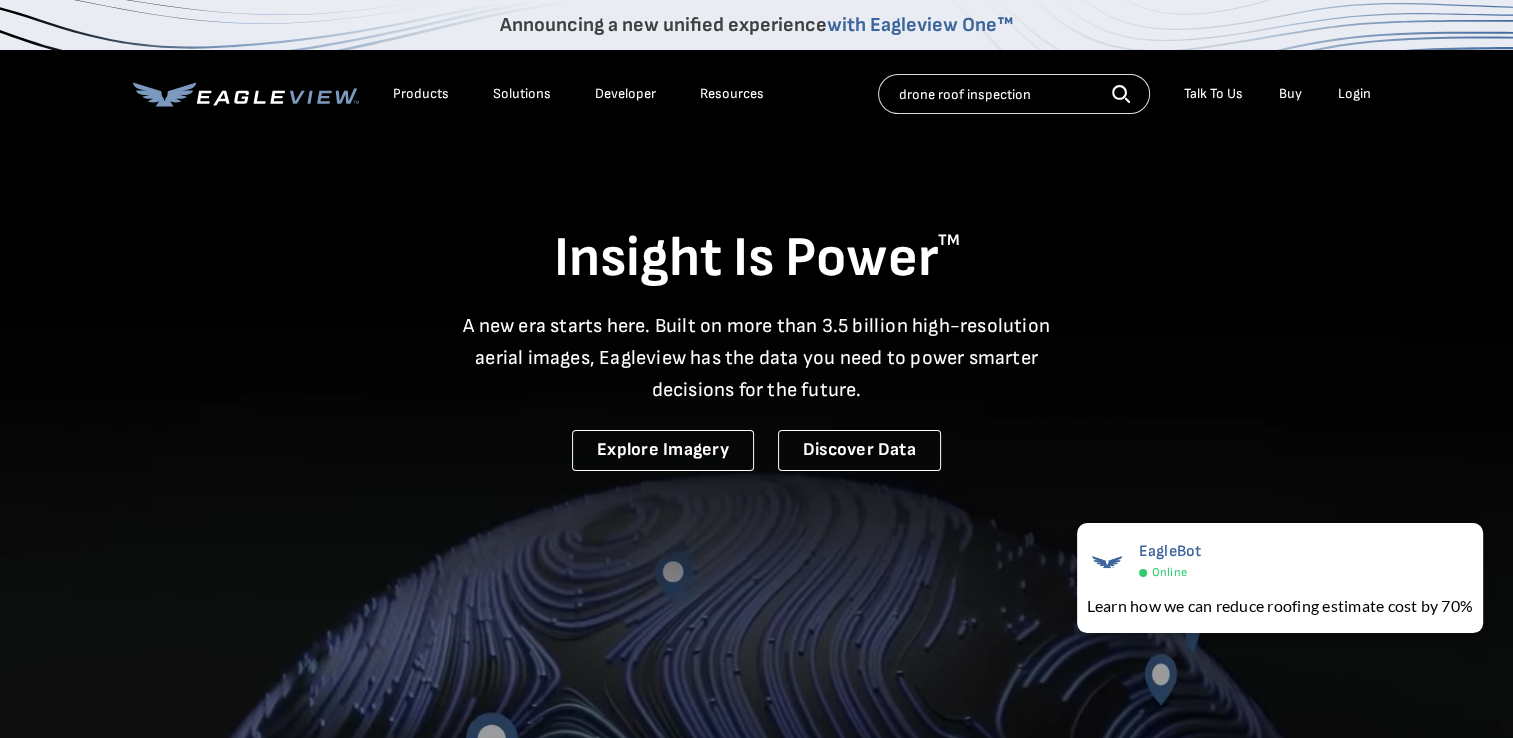 click 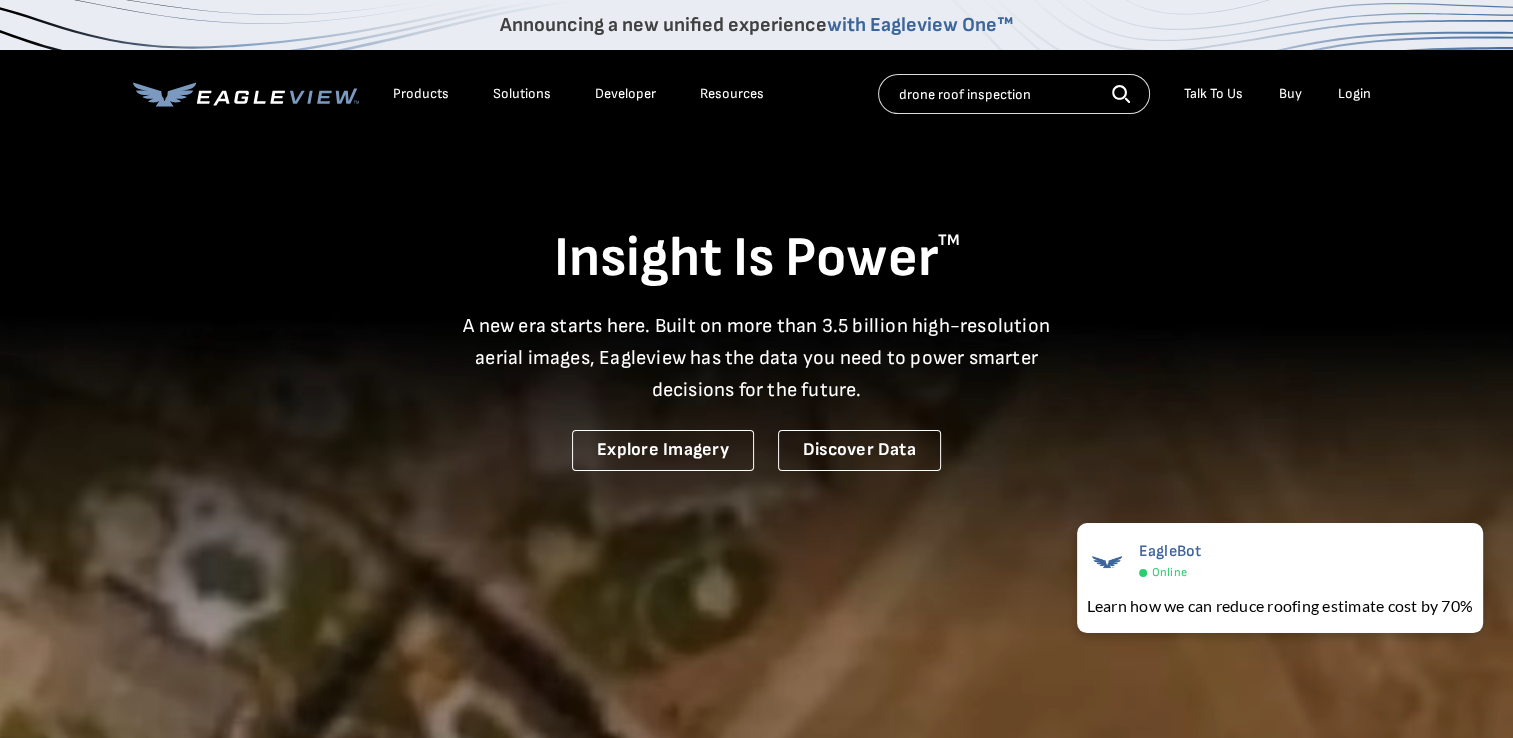 click 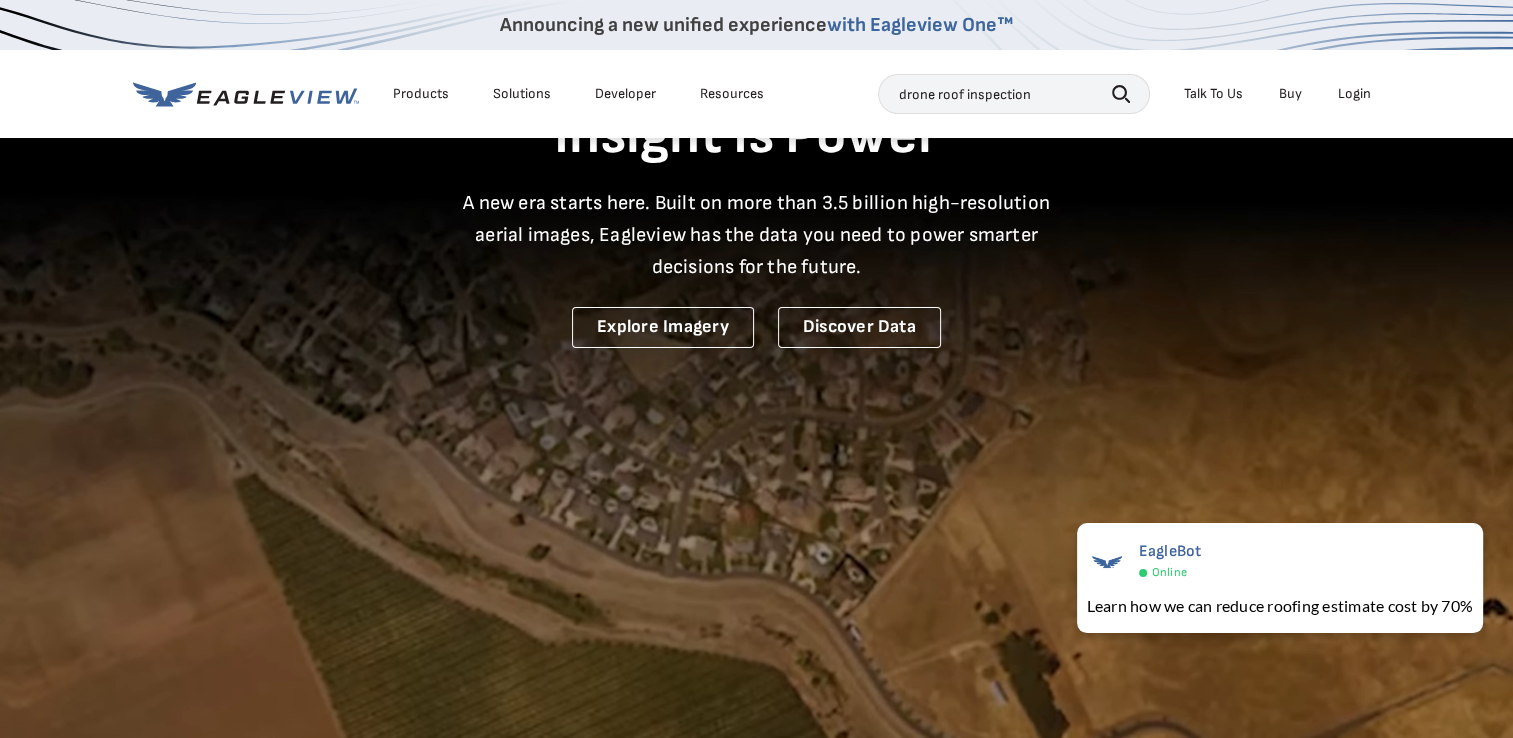 scroll, scrollTop: 0, scrollLeft: 0, axis: both 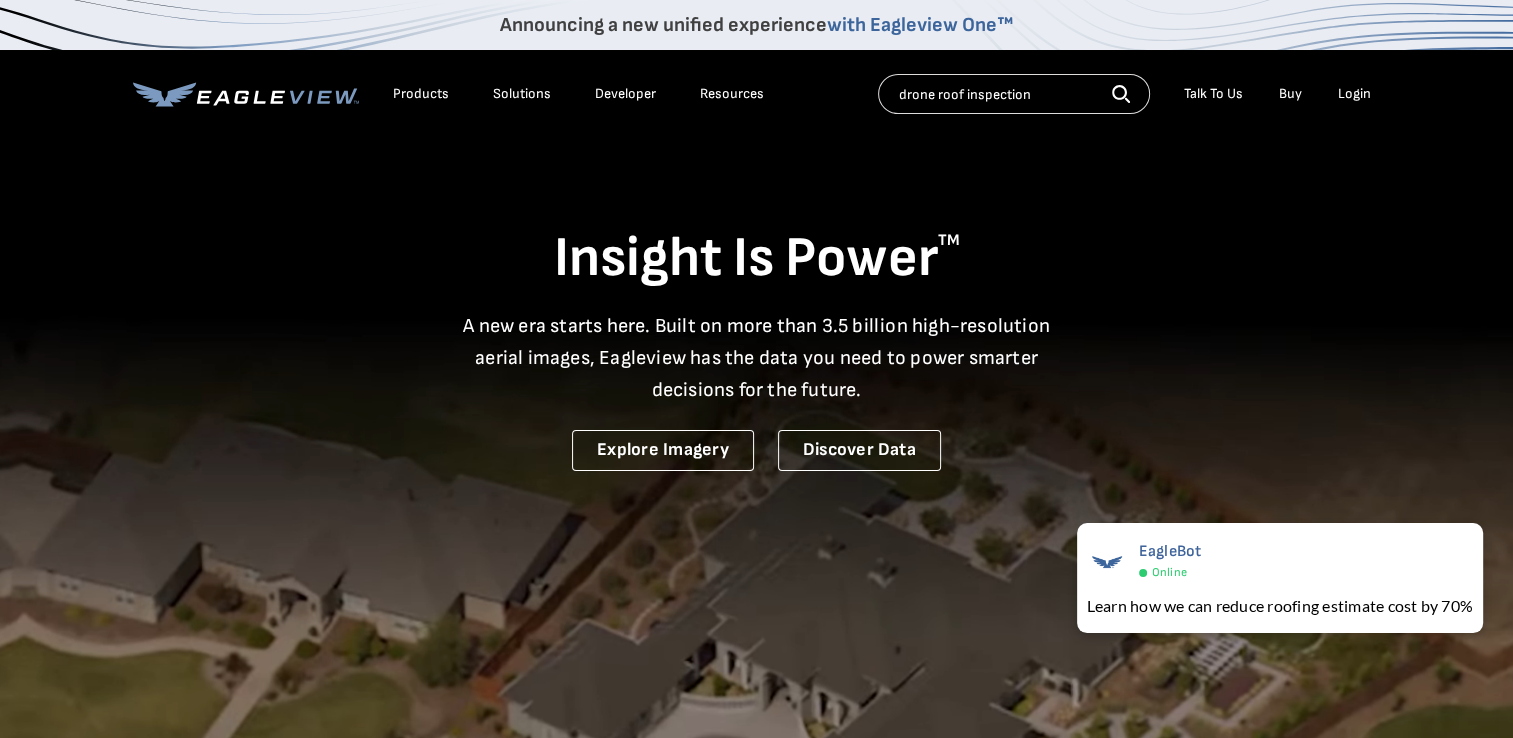 click on "drone roof inspection" at bounding box center (1014, 94) 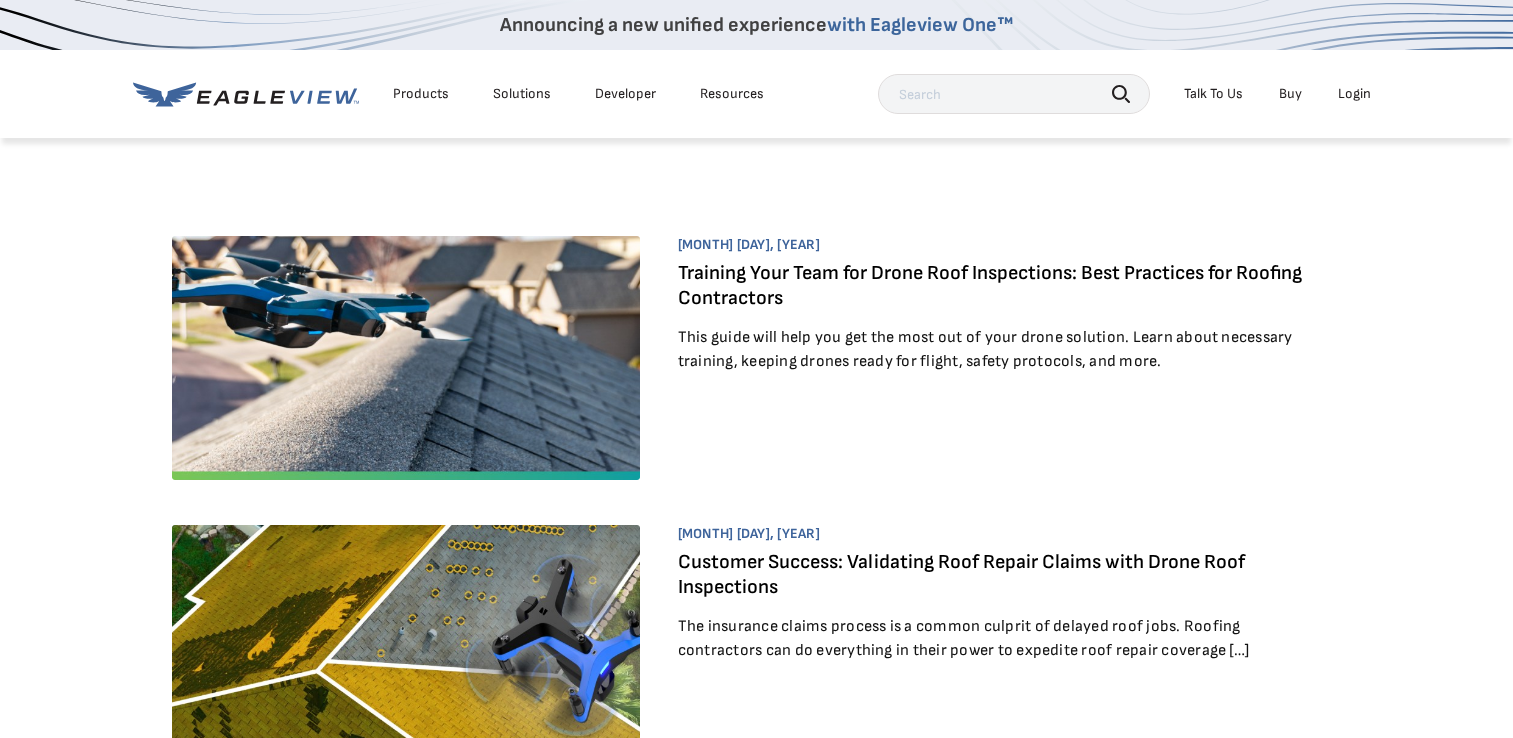 scroll, scrollTop: 0, scrollLeft: 0, axis: both 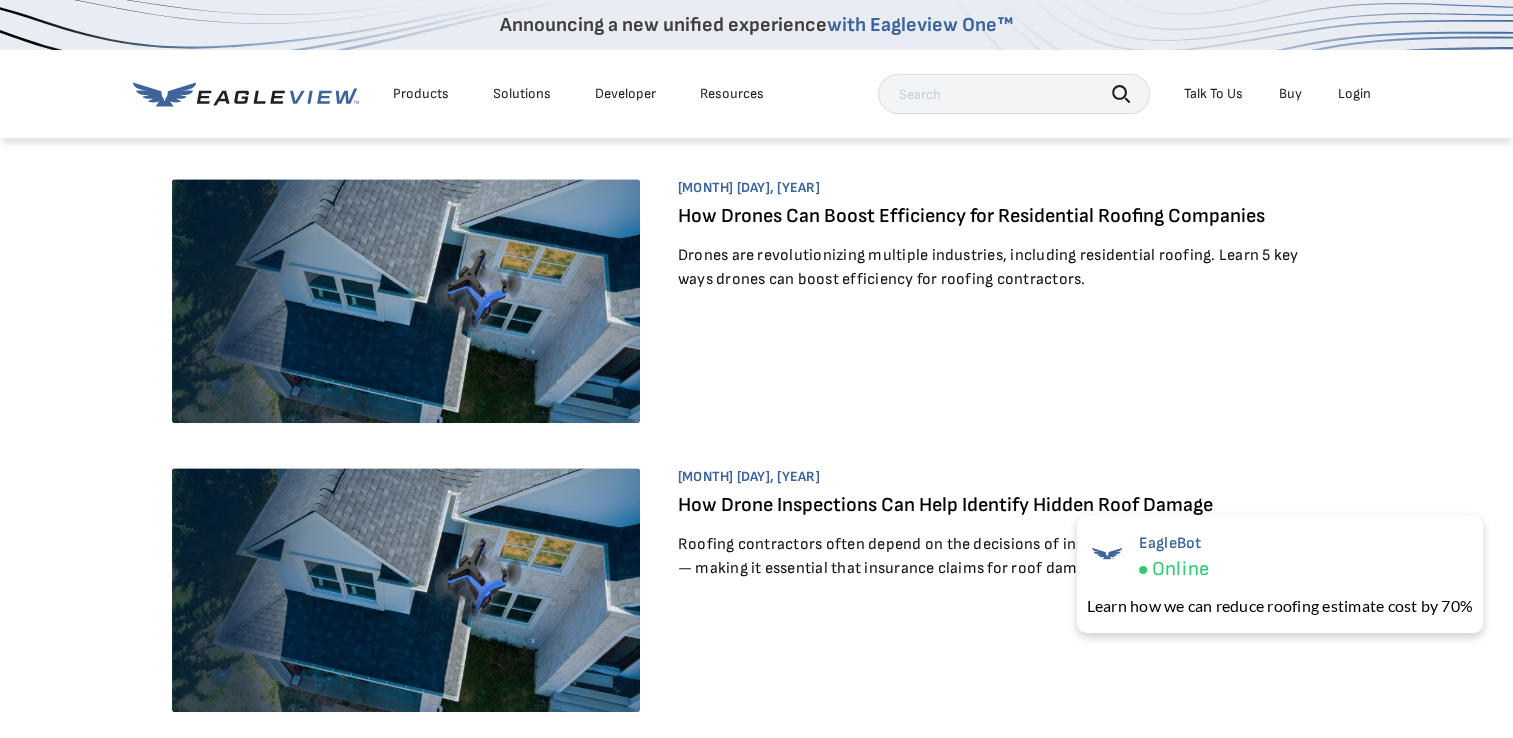 click on "How Drone Inspections Can Help Identify Hidden Roof Damage" at bounding box center (945, 505) 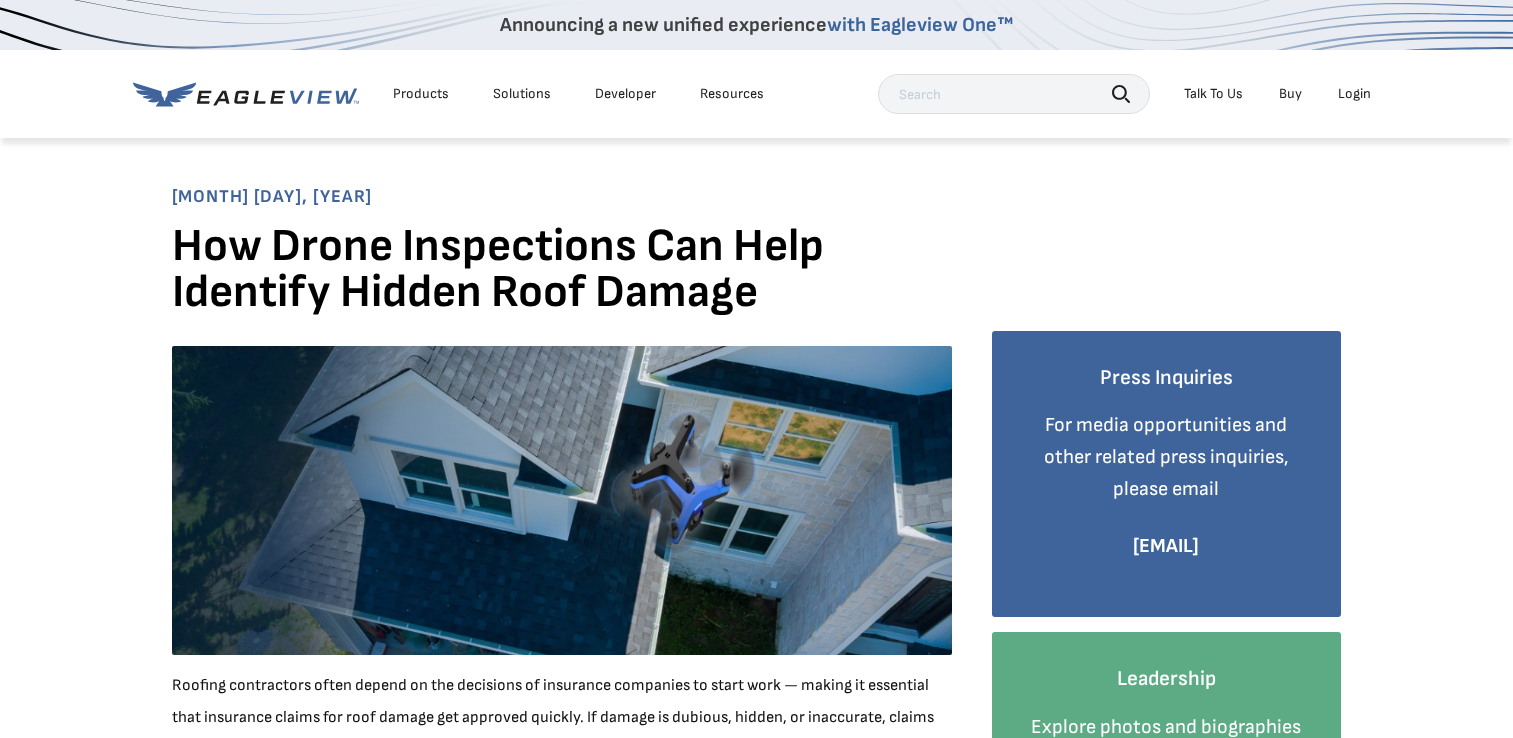 scroll, scrollTop: 0, scrollLeft: 0, axis: both 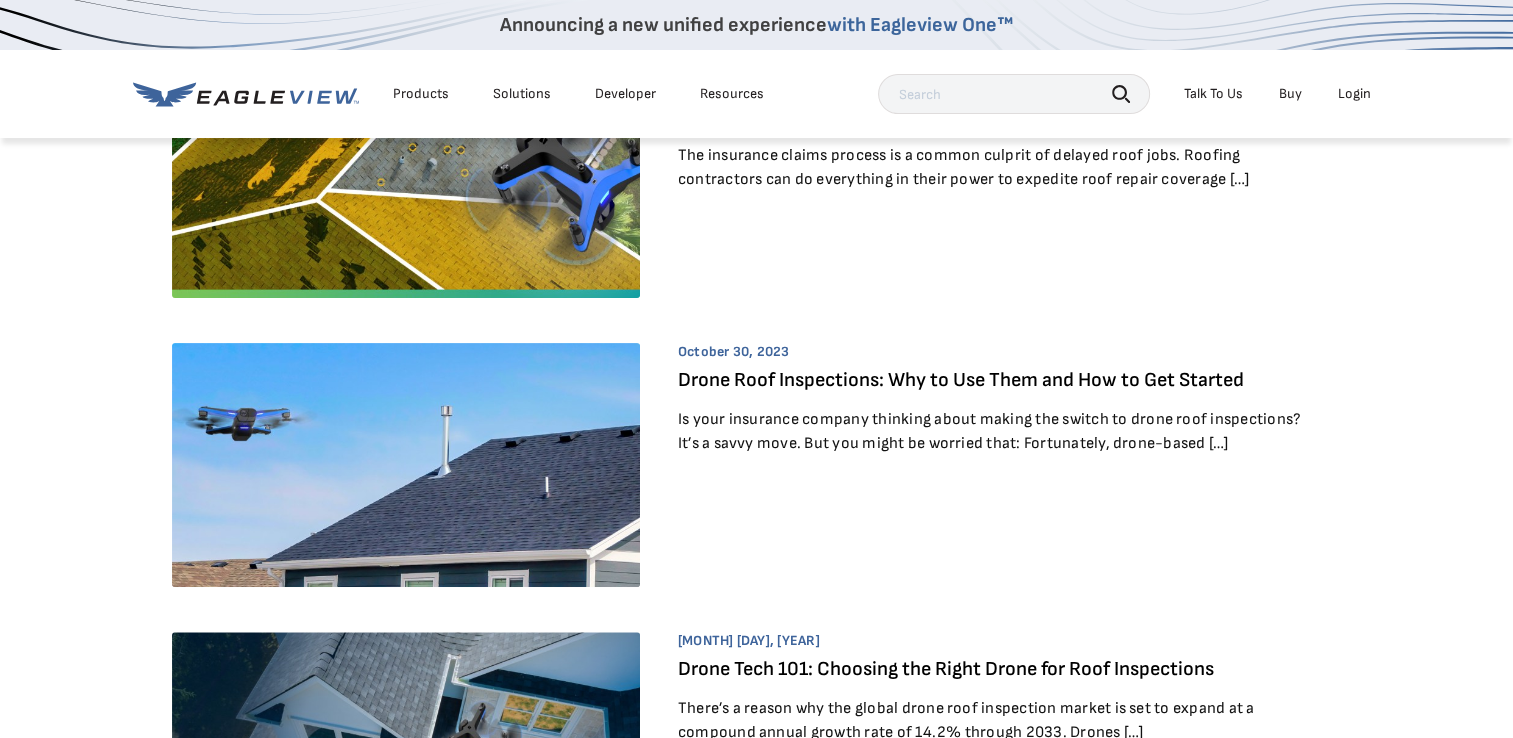 click on "Drone Roof Inspections: Why to Use Them and How to Get Started" at bounding box center [961, 380] 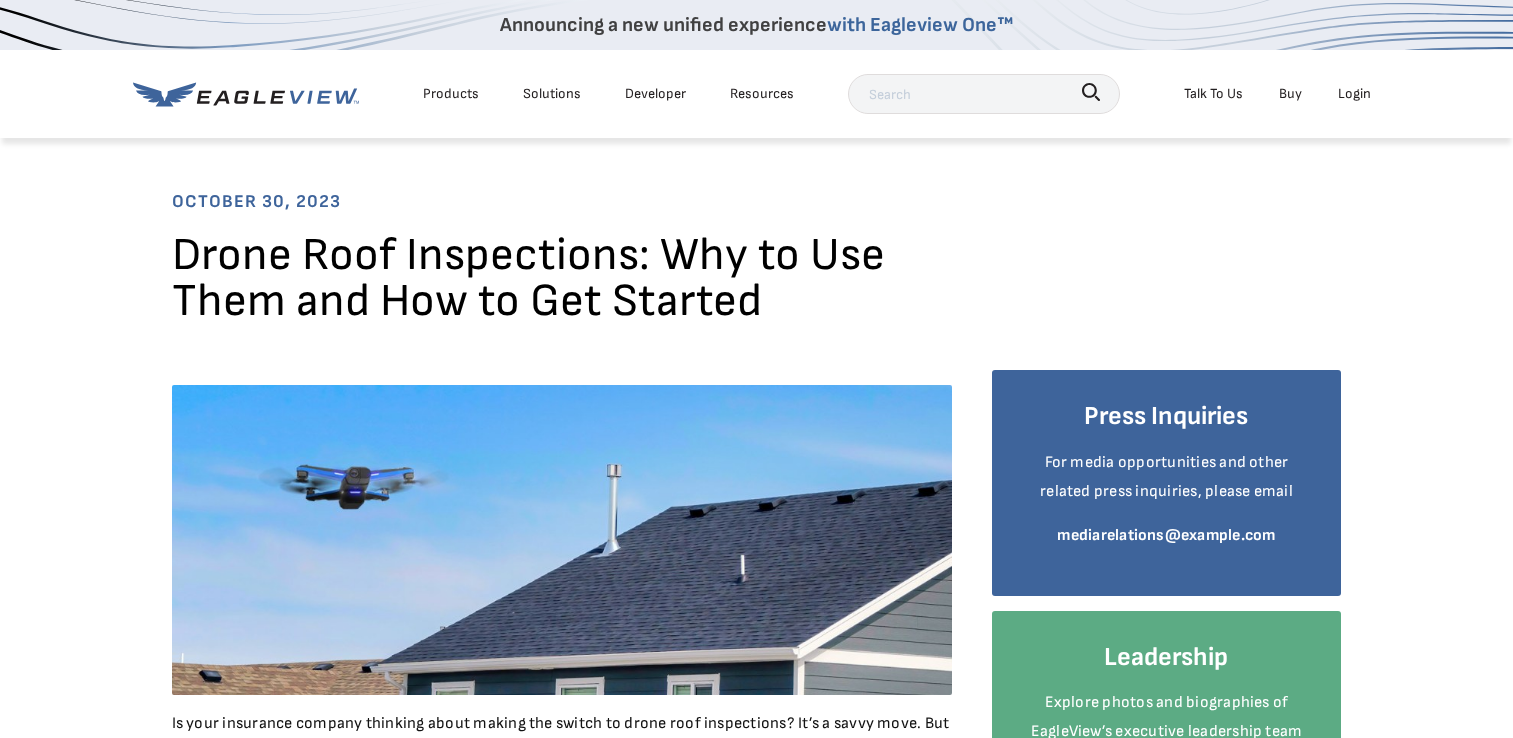 scroll, scrollTop: 0, scrollLeft: 0, axis: both 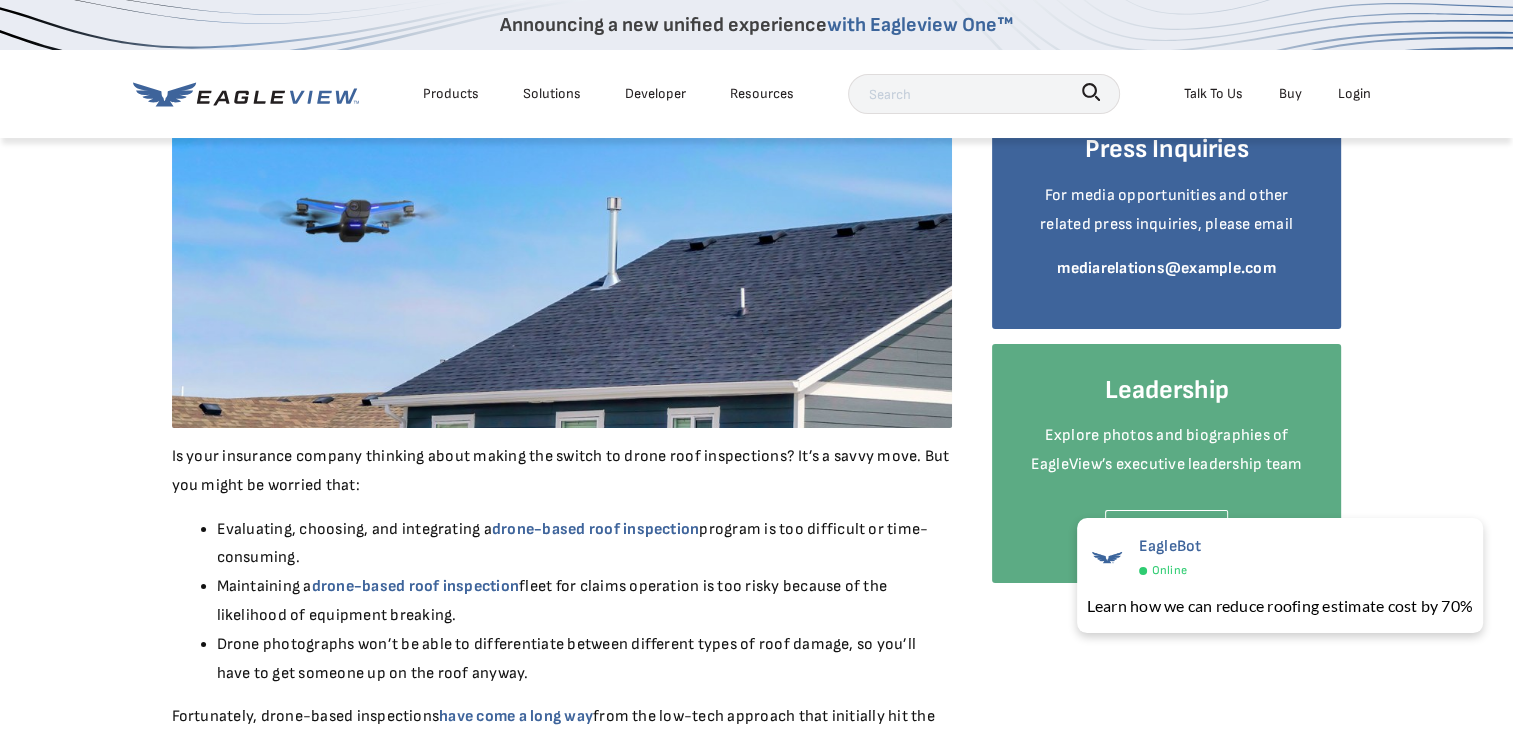 click at bounding box center (984, 94) 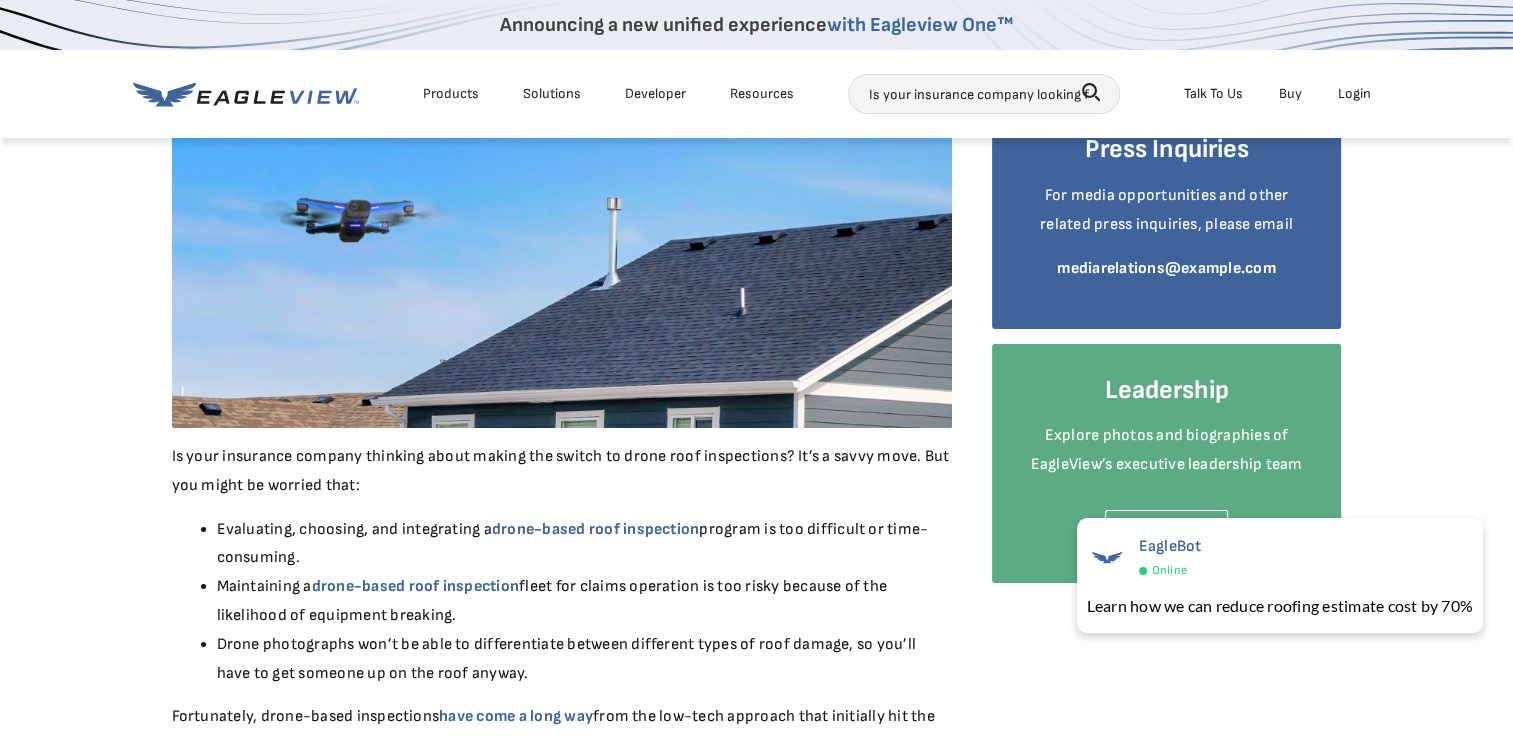 scroll, scrollTop: 0, scrollLeft: 656, axis: horizontal 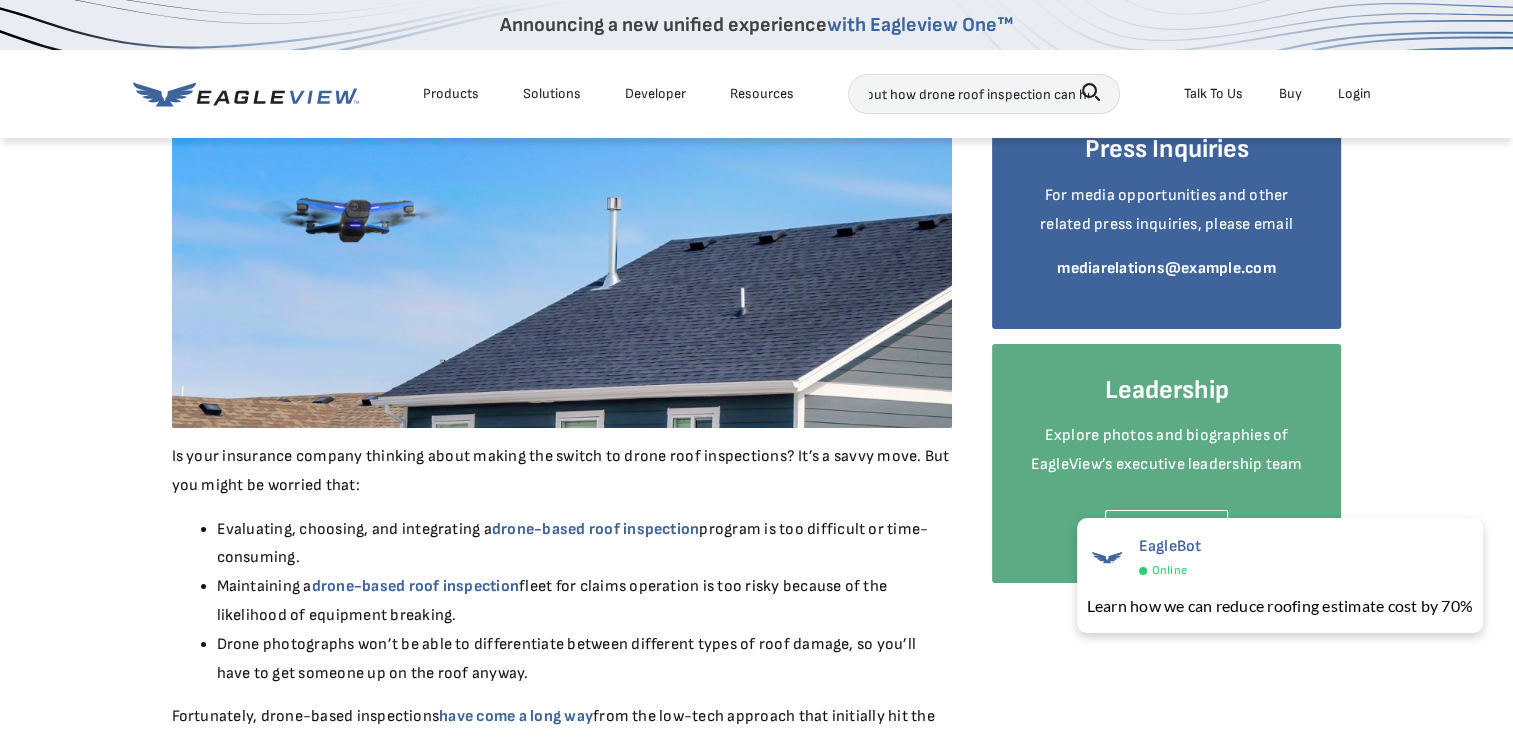 type on "Is your insurance company looking for ways to improve safety, increase efficiency, and boost revenue? Find out how drone roof inspection can help" 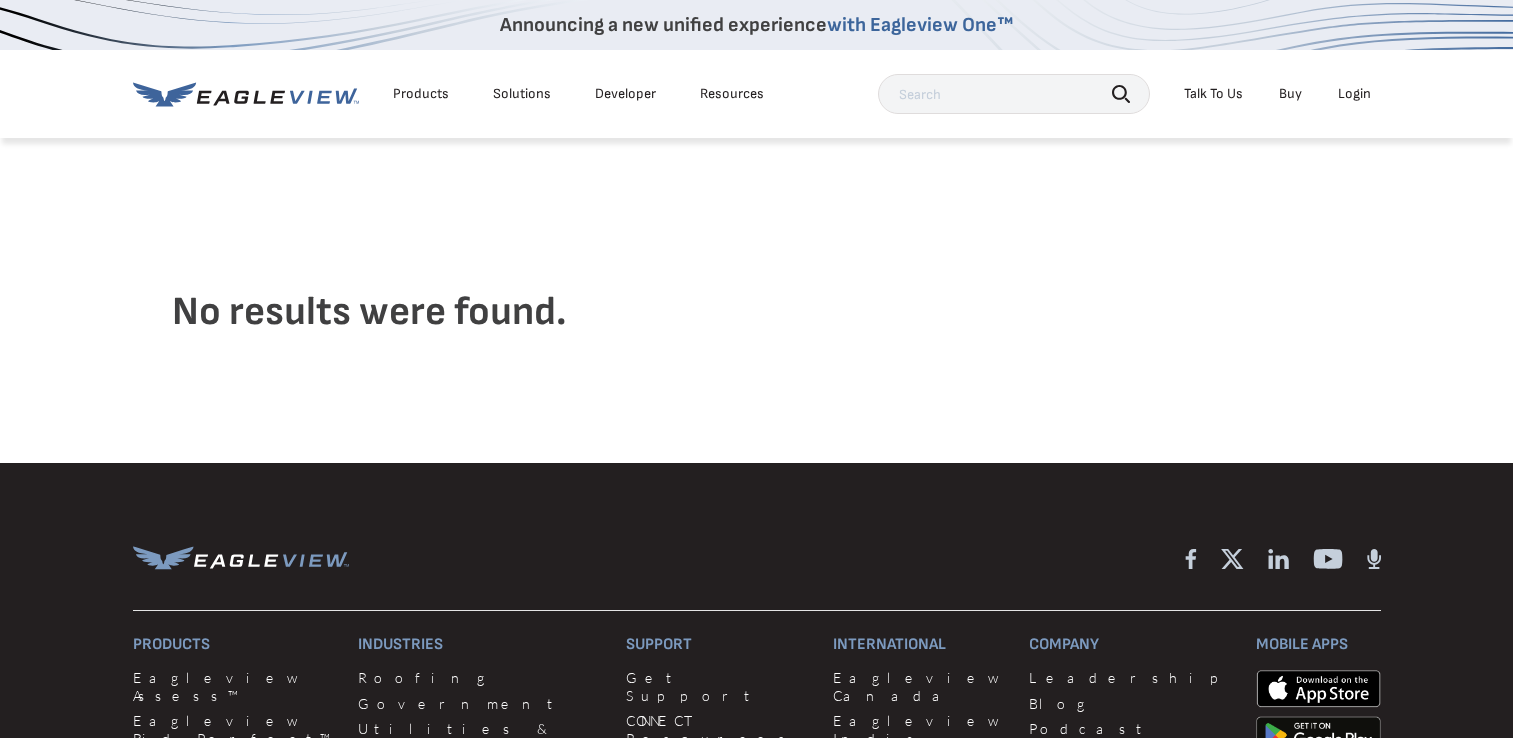 scroll, scrollTop: 0, scrollLeft: 0, axis: both 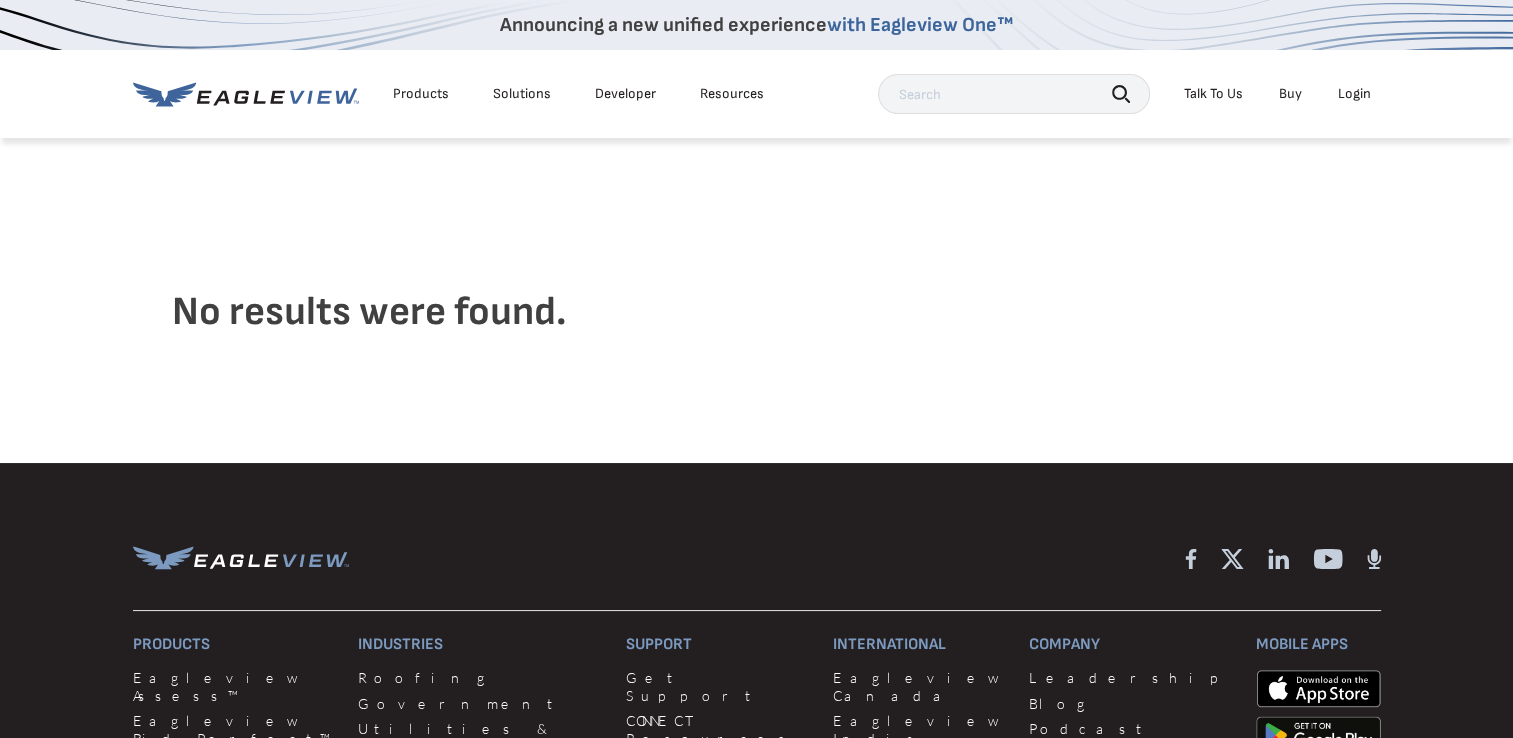 click at bounding box center (1014, 94) 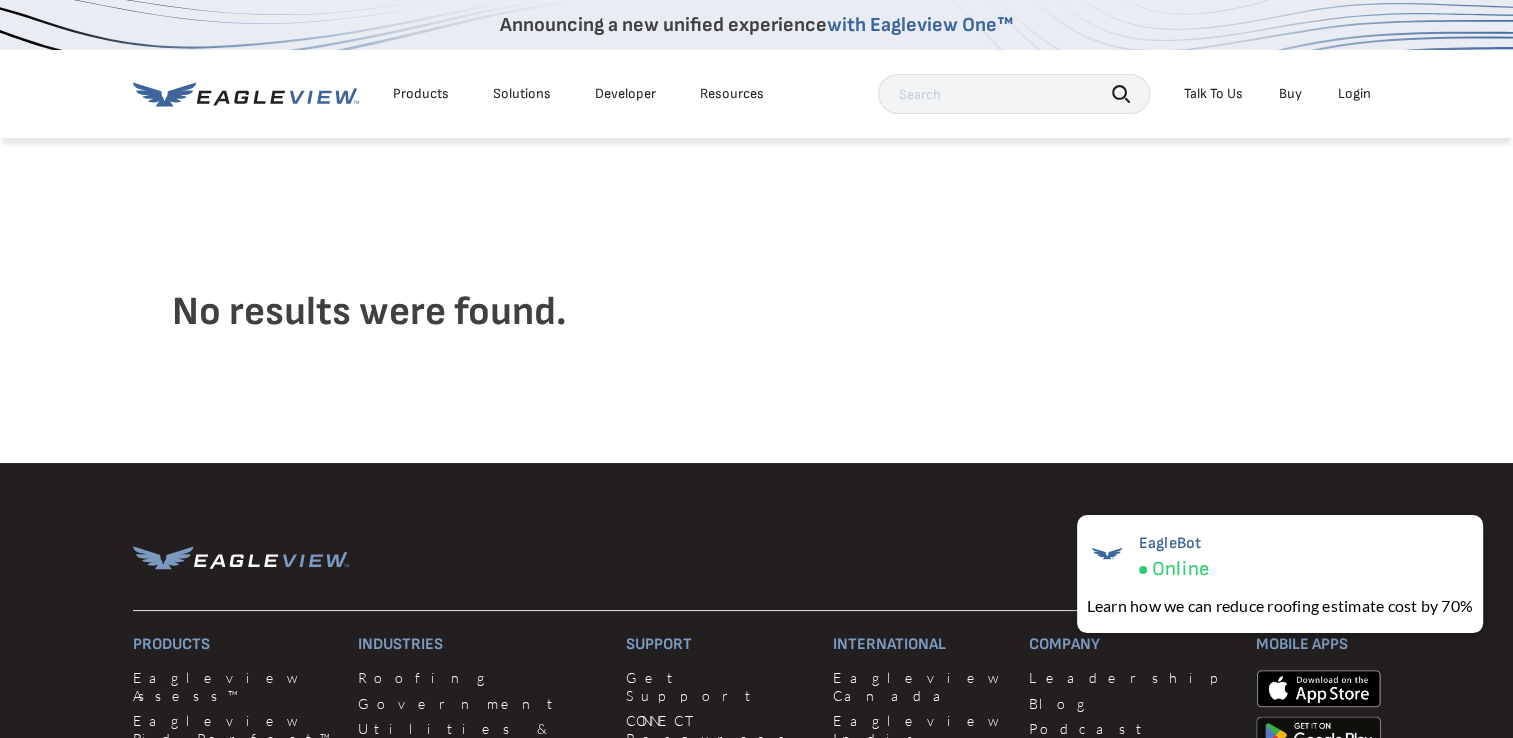click at bounding box center [1014, 94] 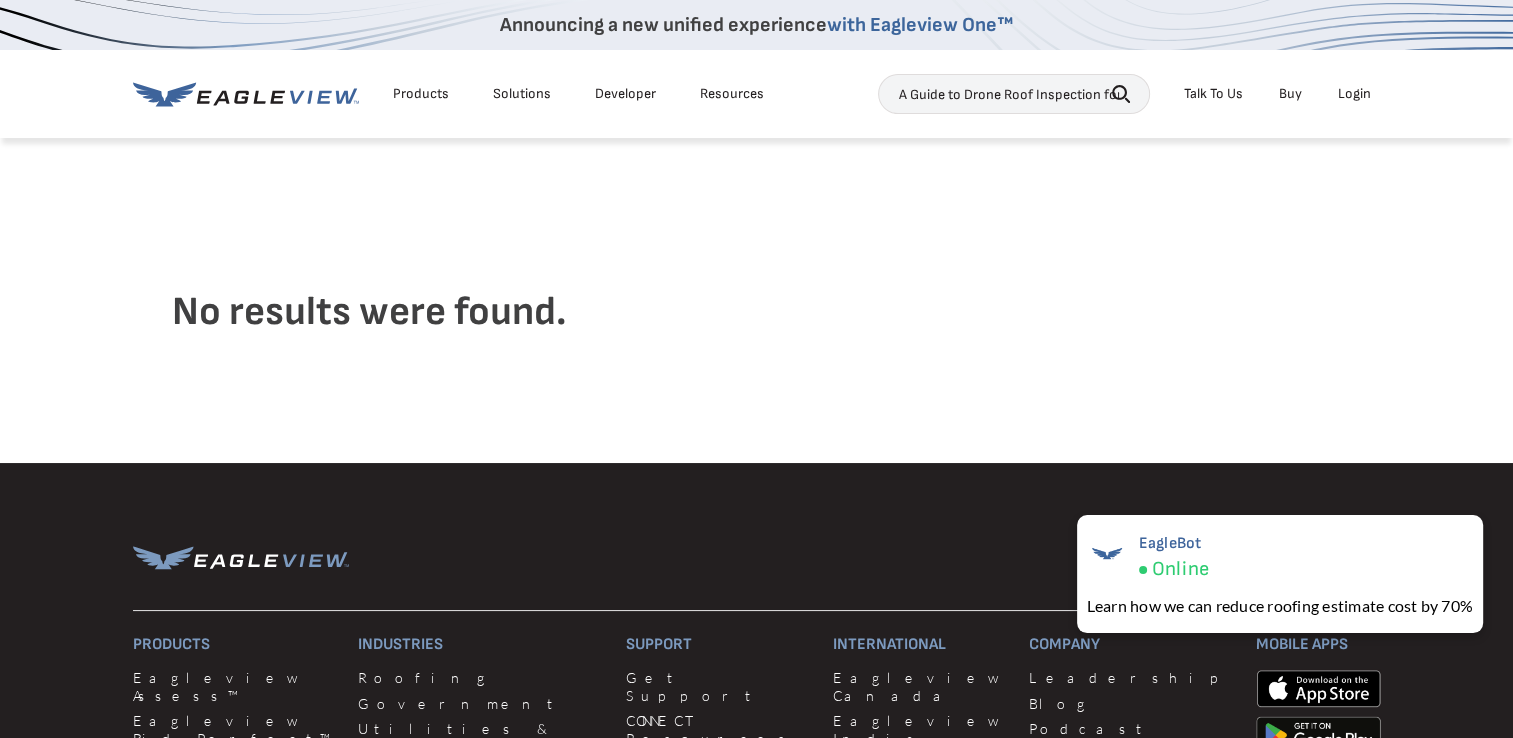 scroll, scrollTop: 0, scrollLeft: 60, axis: horizontal 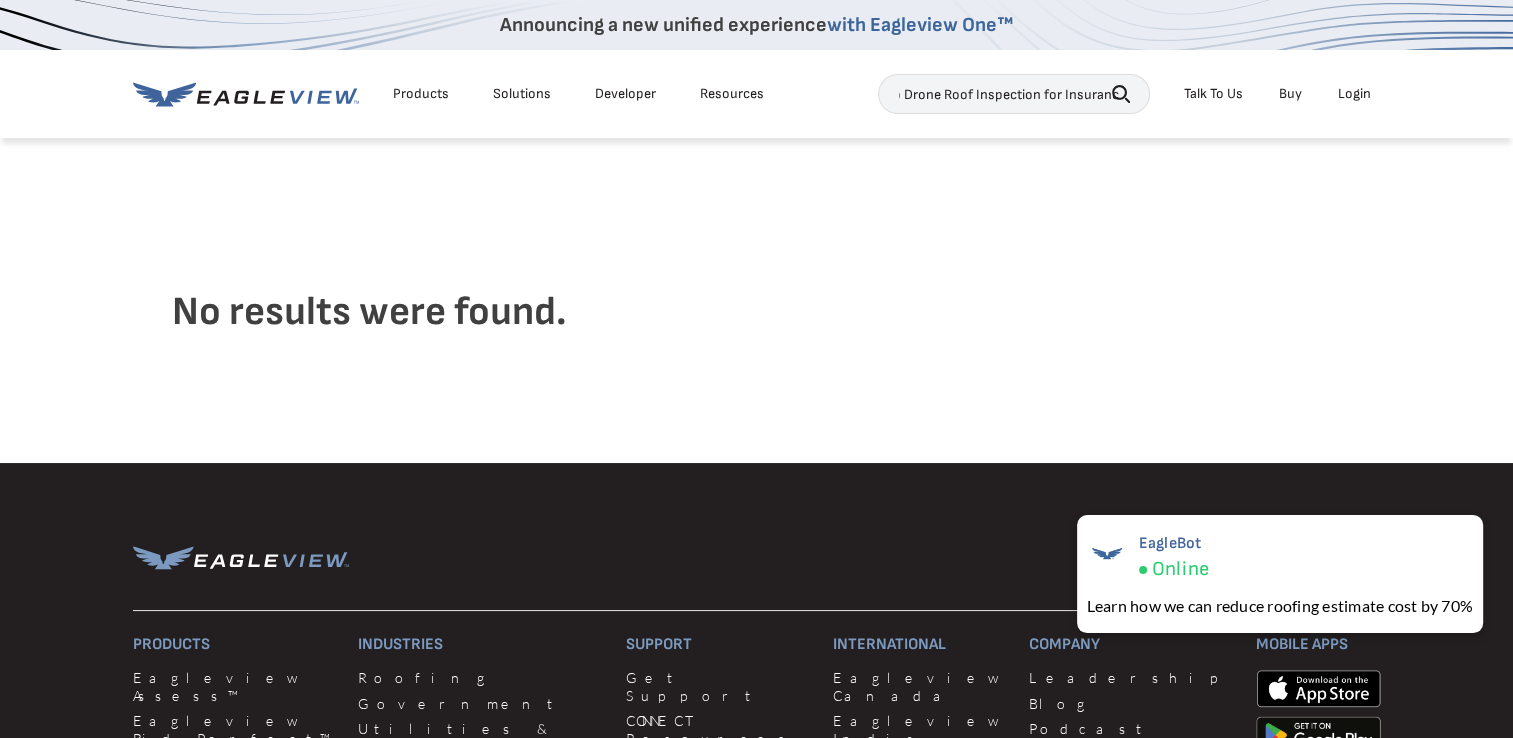 type on "A Guide to Drone Roof Inspection for Insurance" 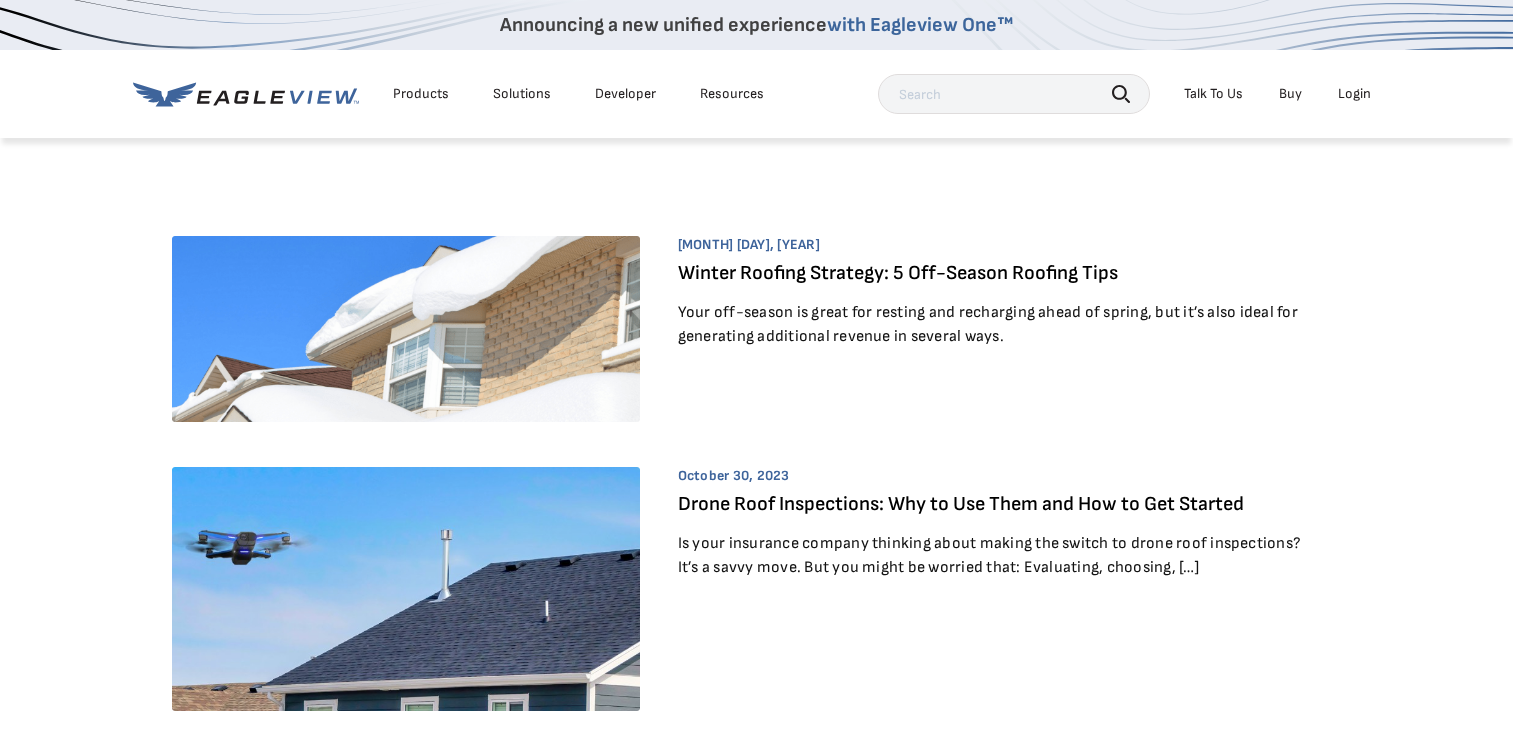 scroll, scrollTop: 0, scrollLeft: 0, axis: both 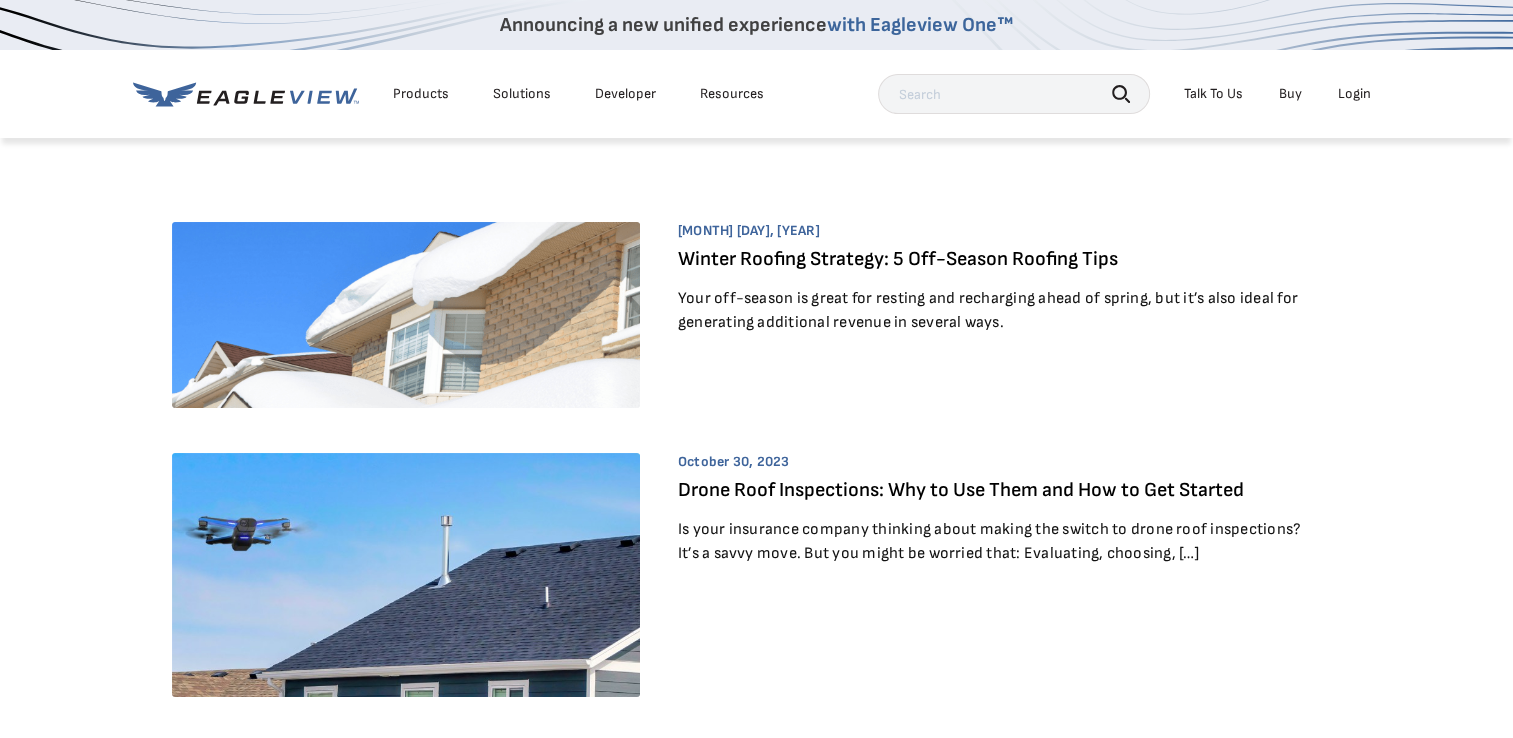 click on "Drone Roof Inspections: Why to Use Them and How to Get Started" at bounding box center (961, 490) 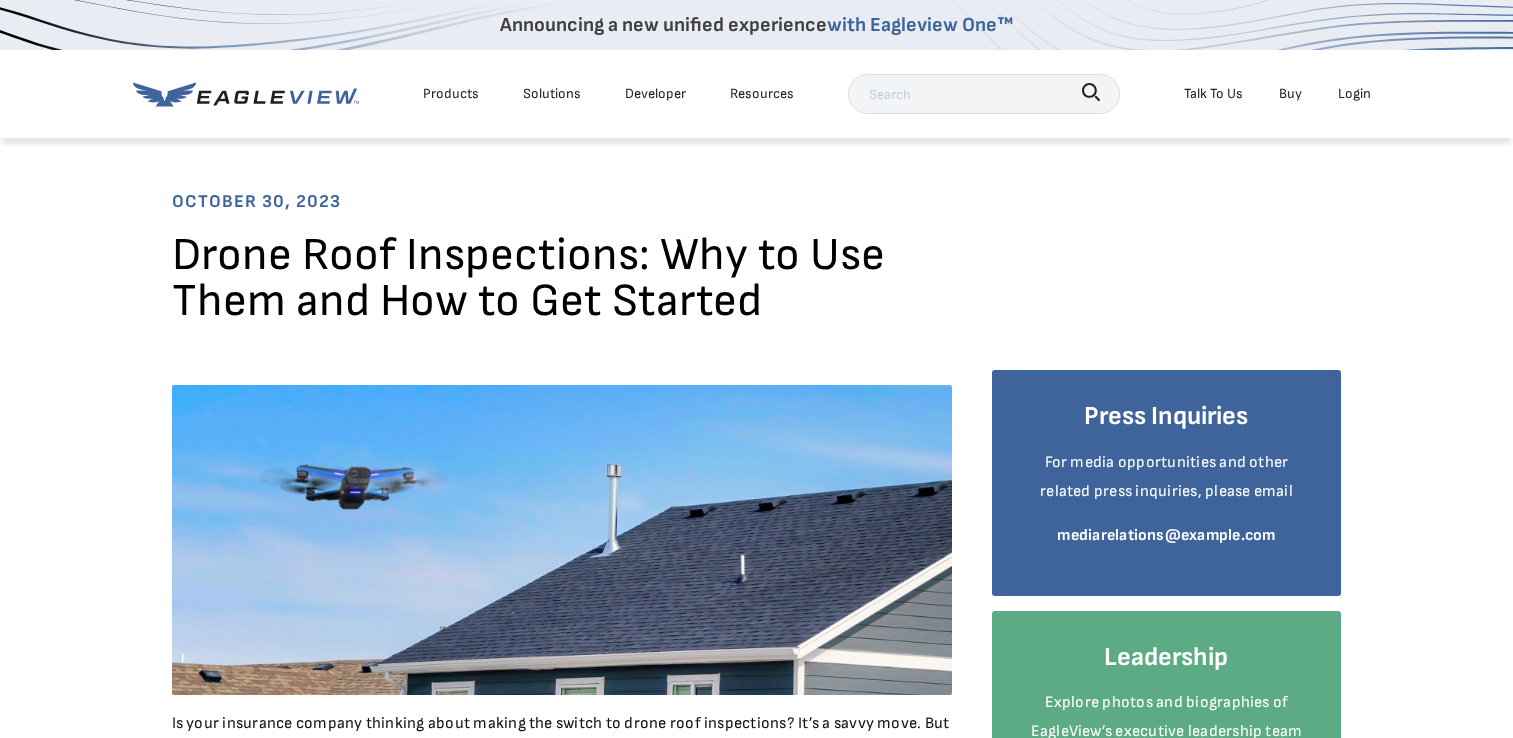 scroll, scrollTop: 0, scrollLeft: 0, axis: both 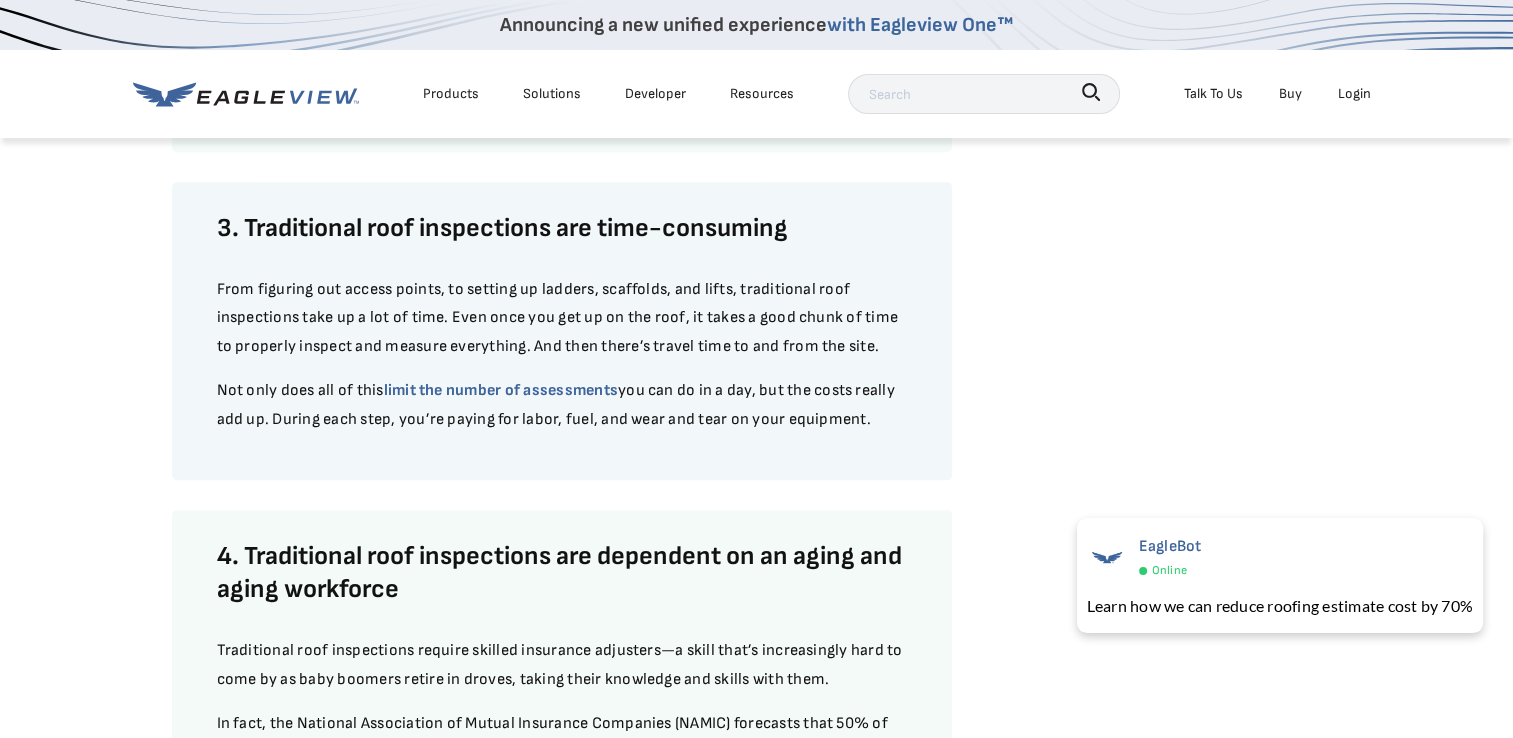 click at bounding box center (984, 94) 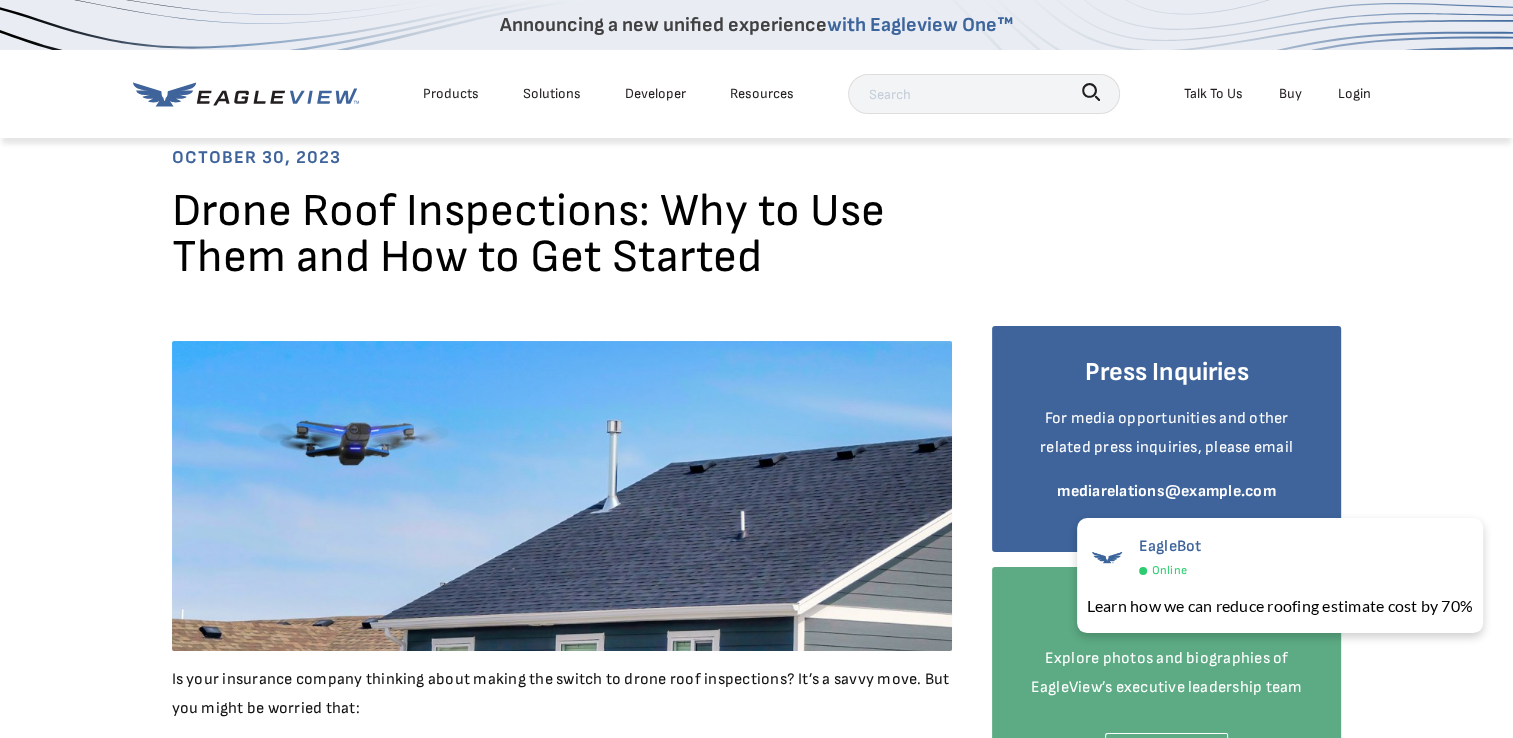 scroll, scrollTop: 0, scrollLeft: 0, axis: both 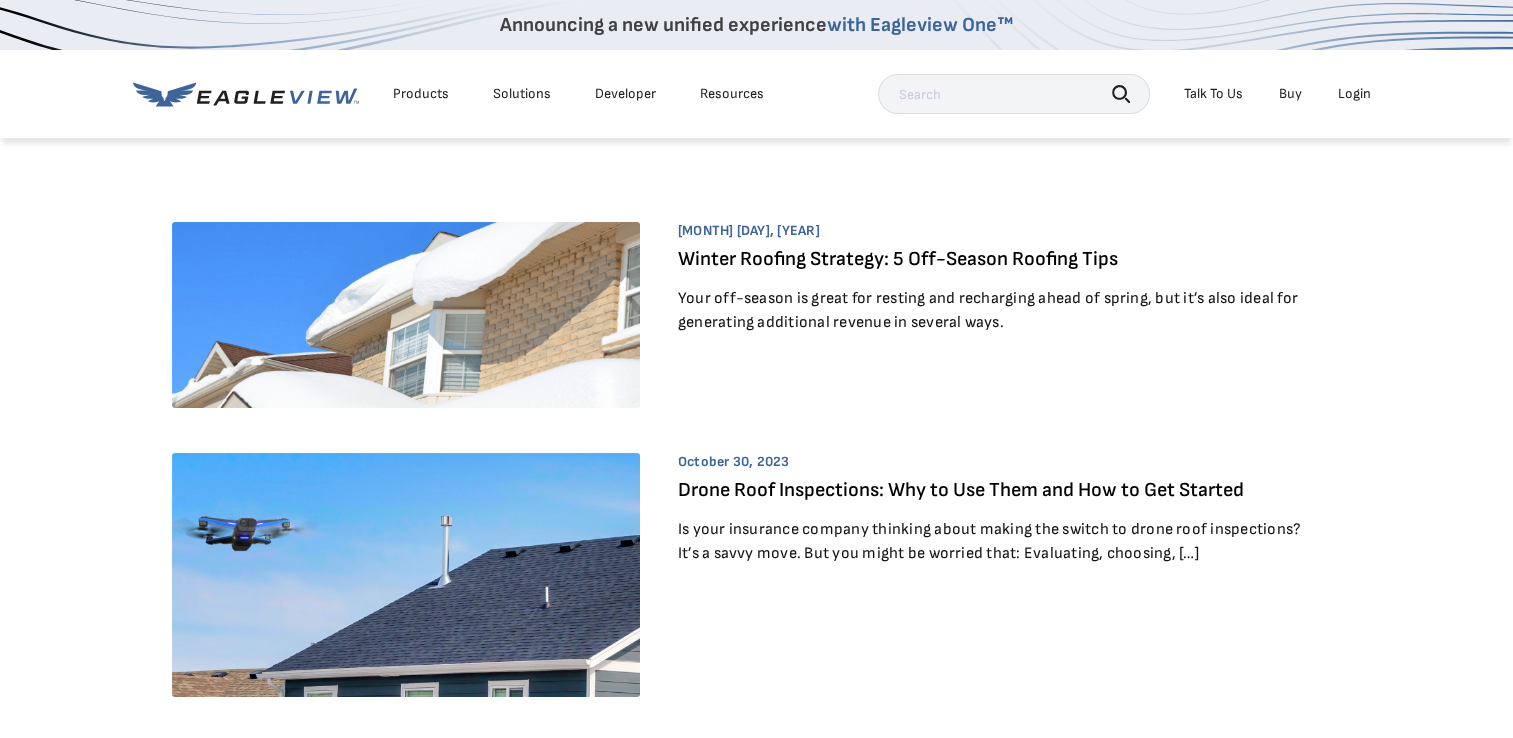 click at bounding box center [1014, 94] 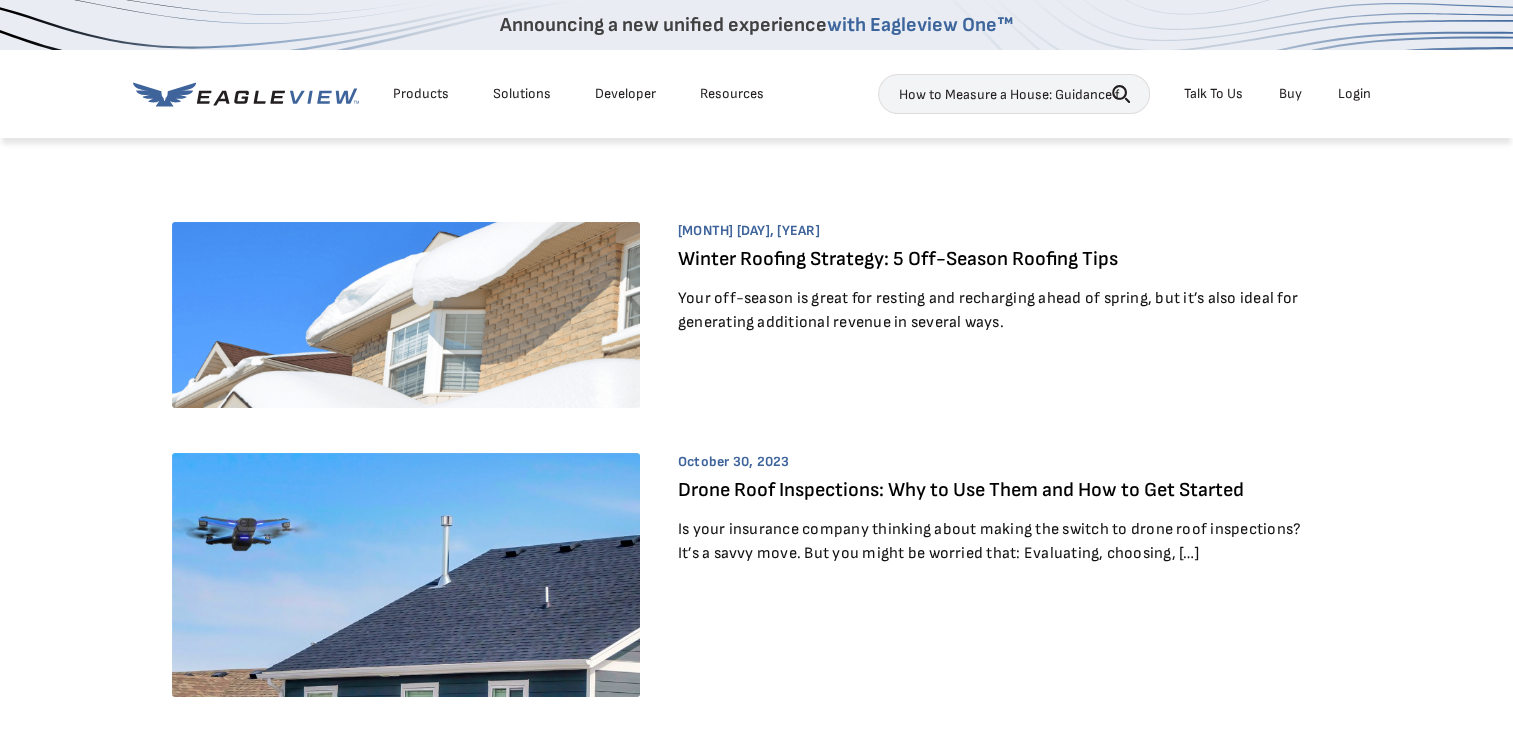 scroll, scrollTop: 0, scrollLeft: 133, axis: horizontal 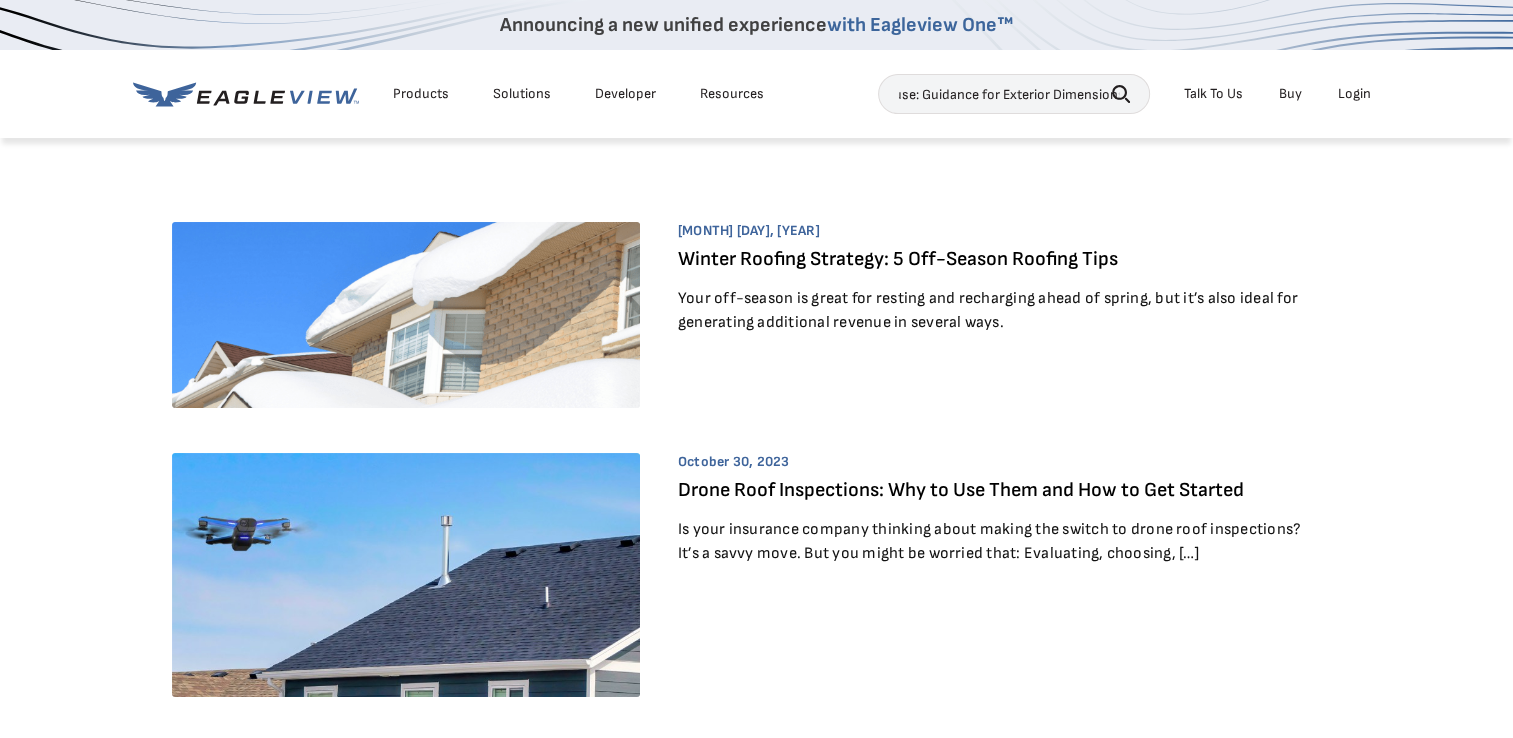 type on "How to Measure a House: Guidance for Exterior Dimensions" 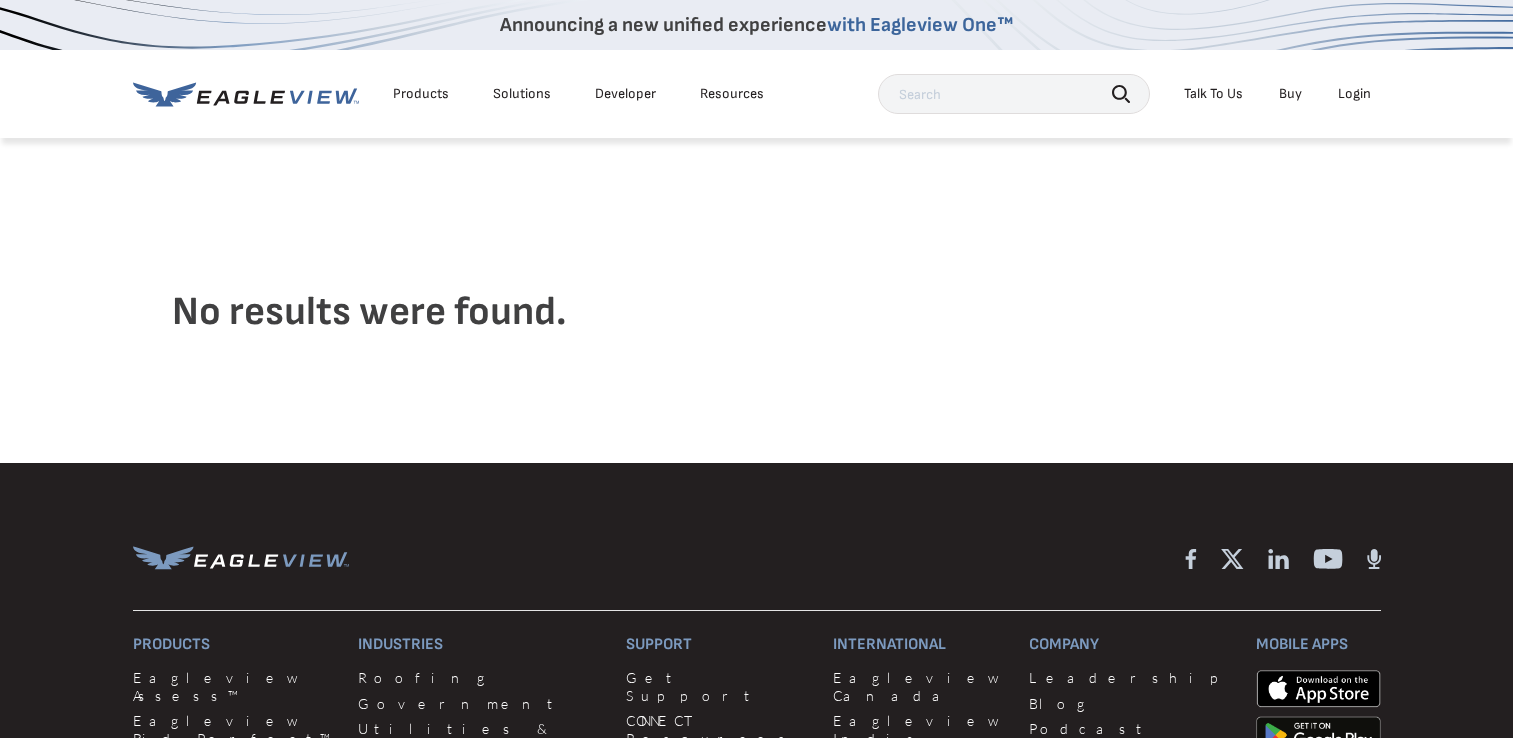 scroll, scrollTop: 0, scrollLeft: 0, axis: both 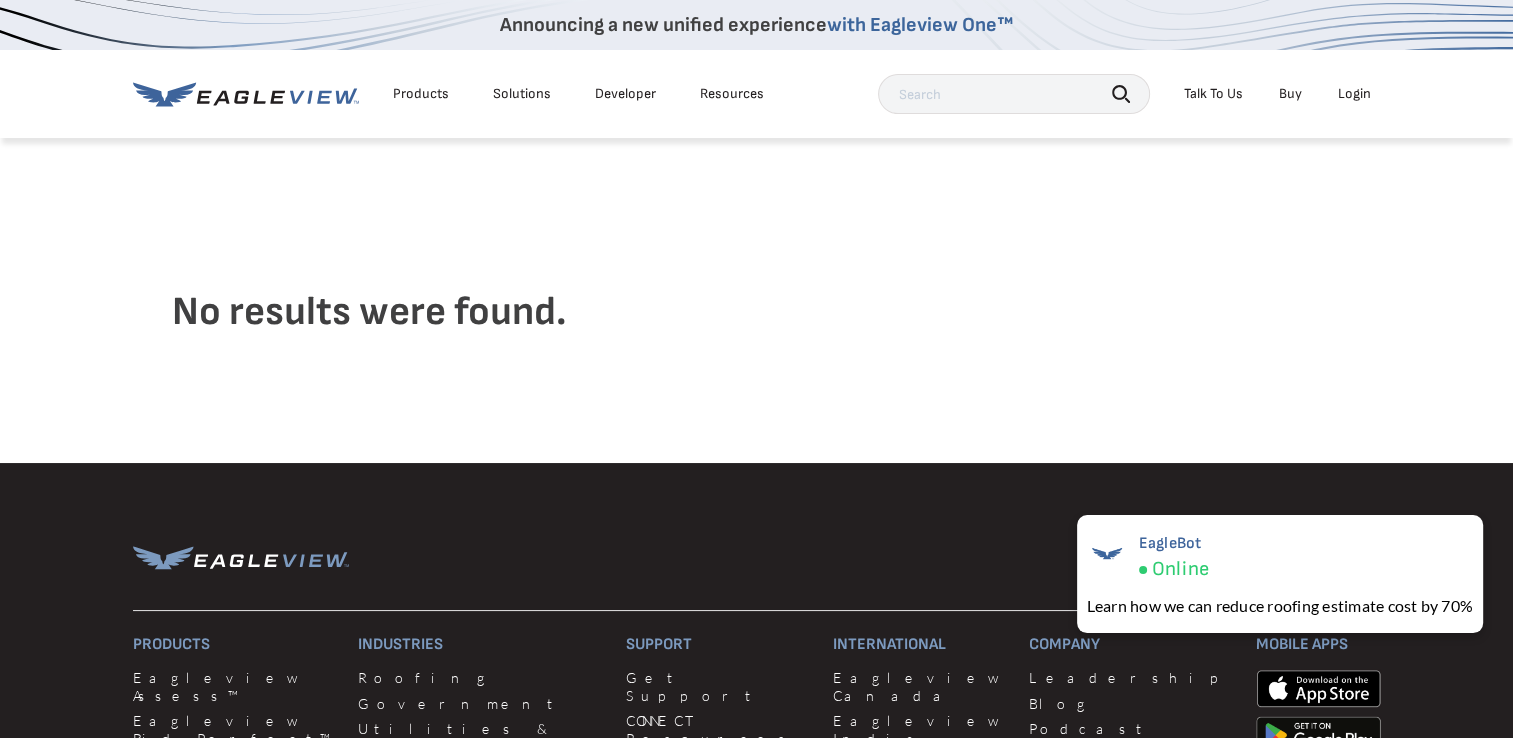 click at bounding box center [1014, 94] 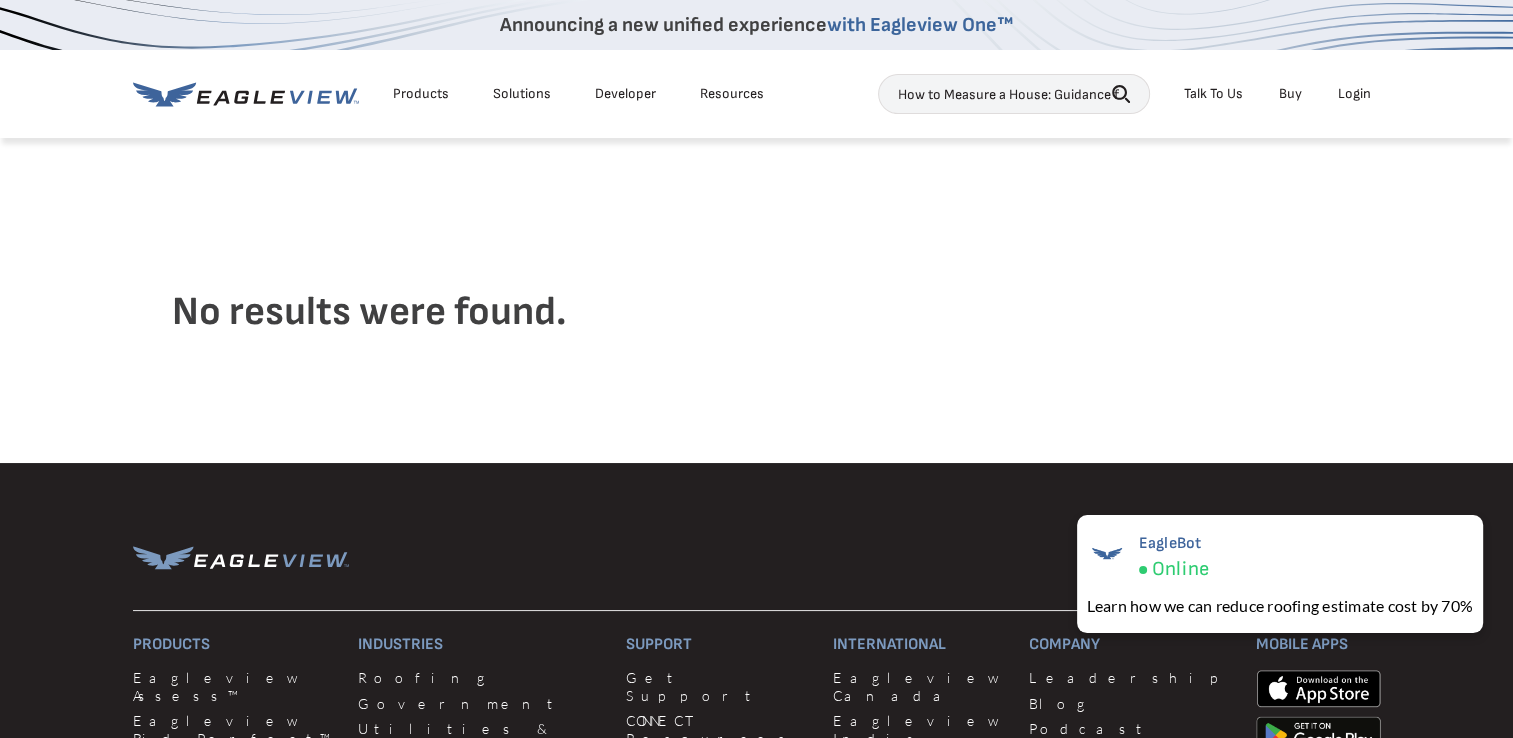 scroll, scrollTop: 0, scrollLeft: 0, axis: both 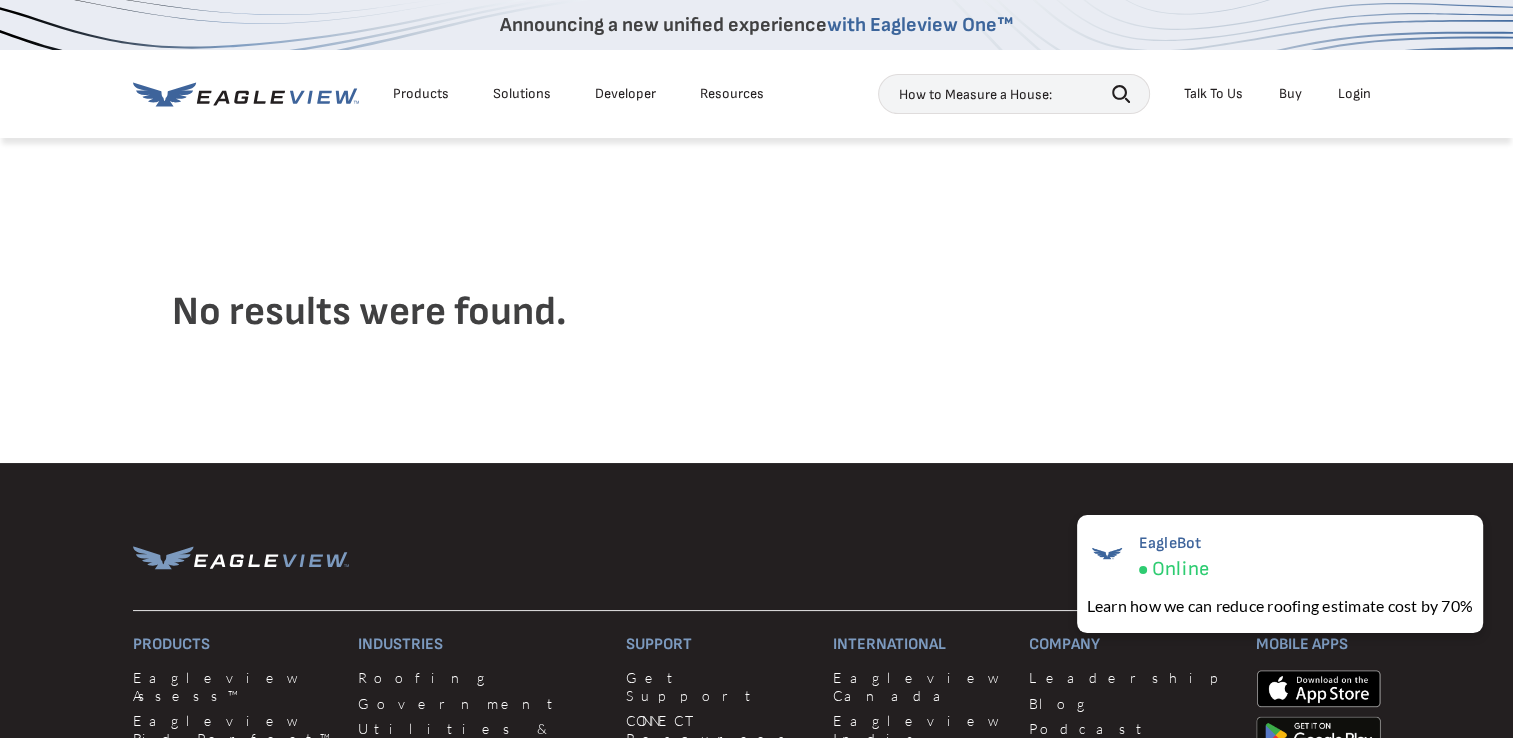 type on "How to Measure a House:" 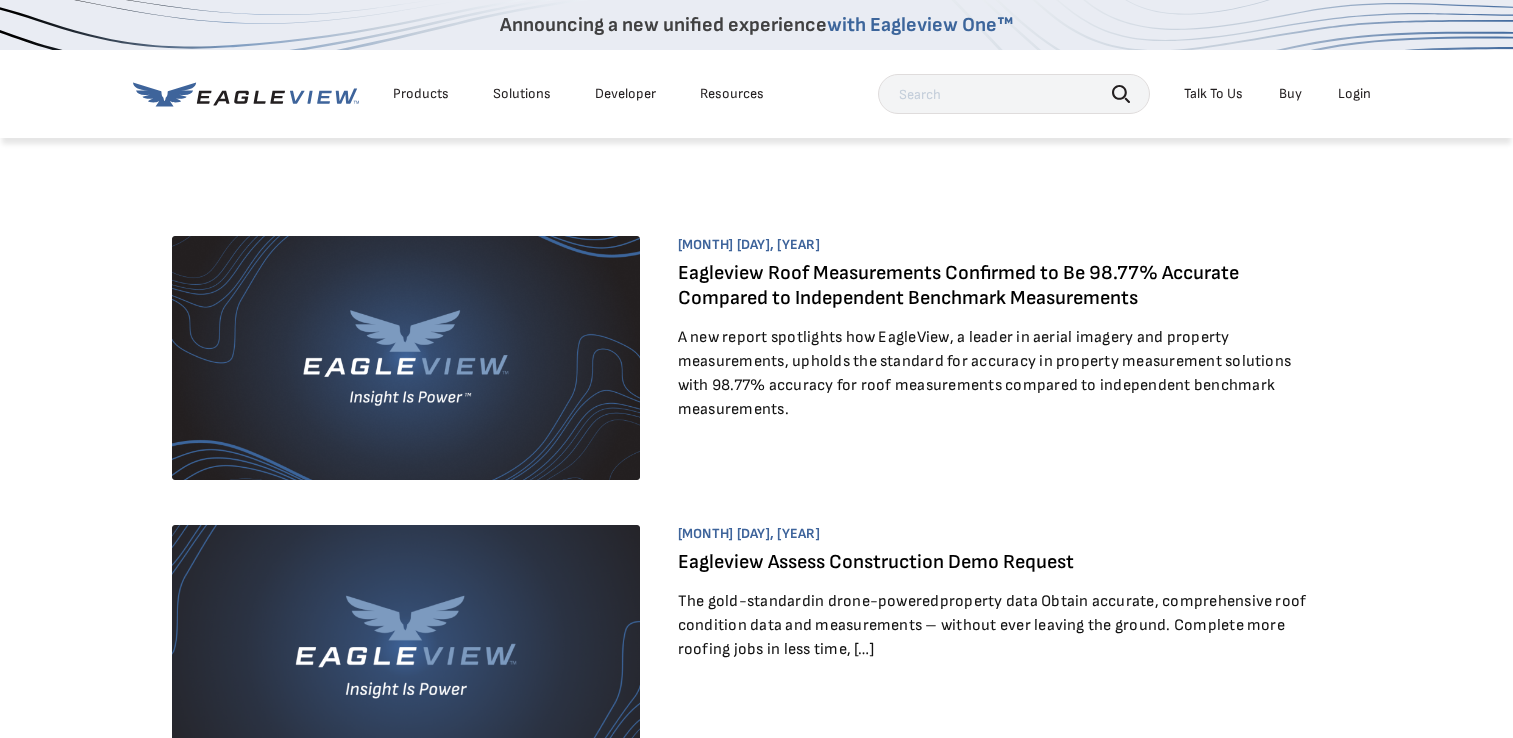 scroll, scrollTop: 0, scrollLeft: 0, axis: both 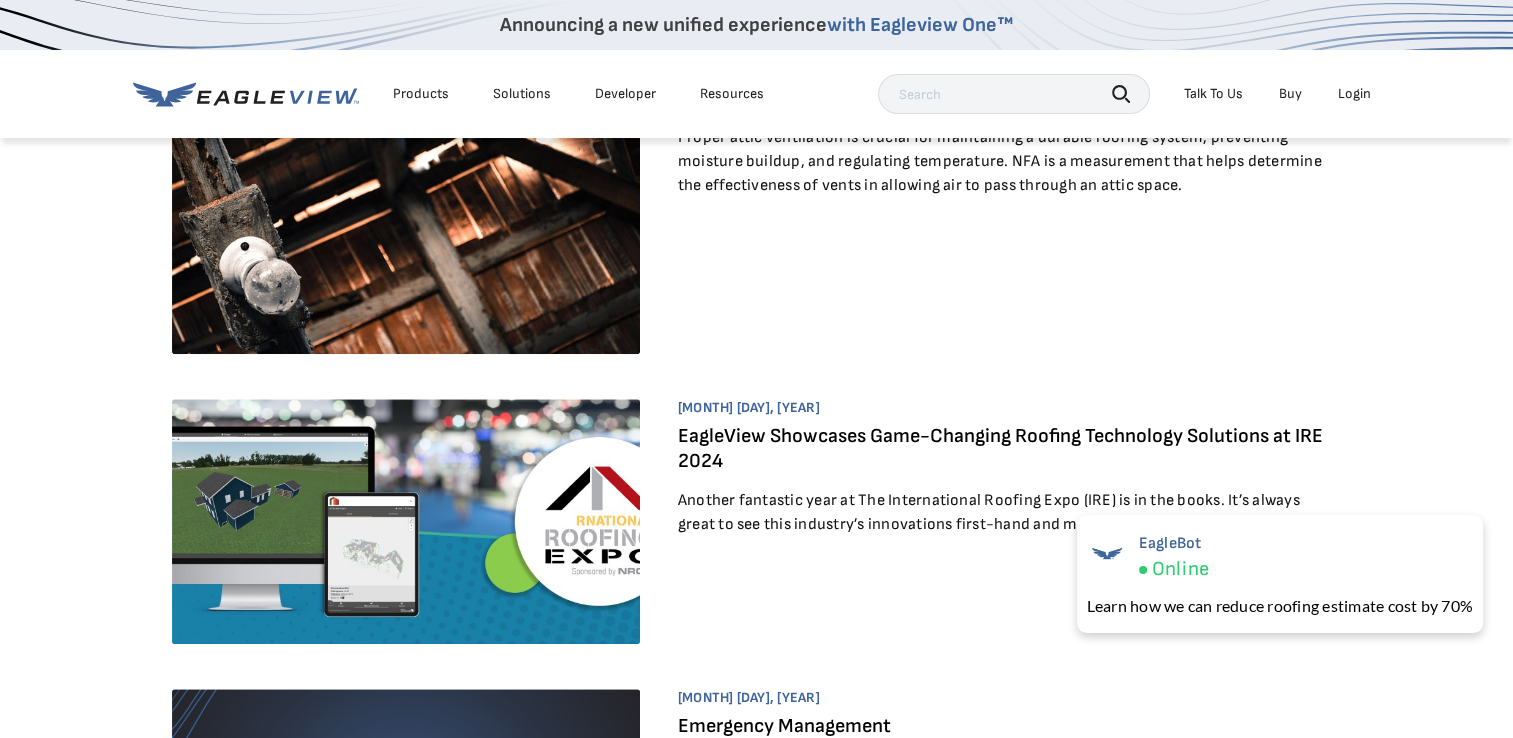 click at bounding box center (1014, 94) 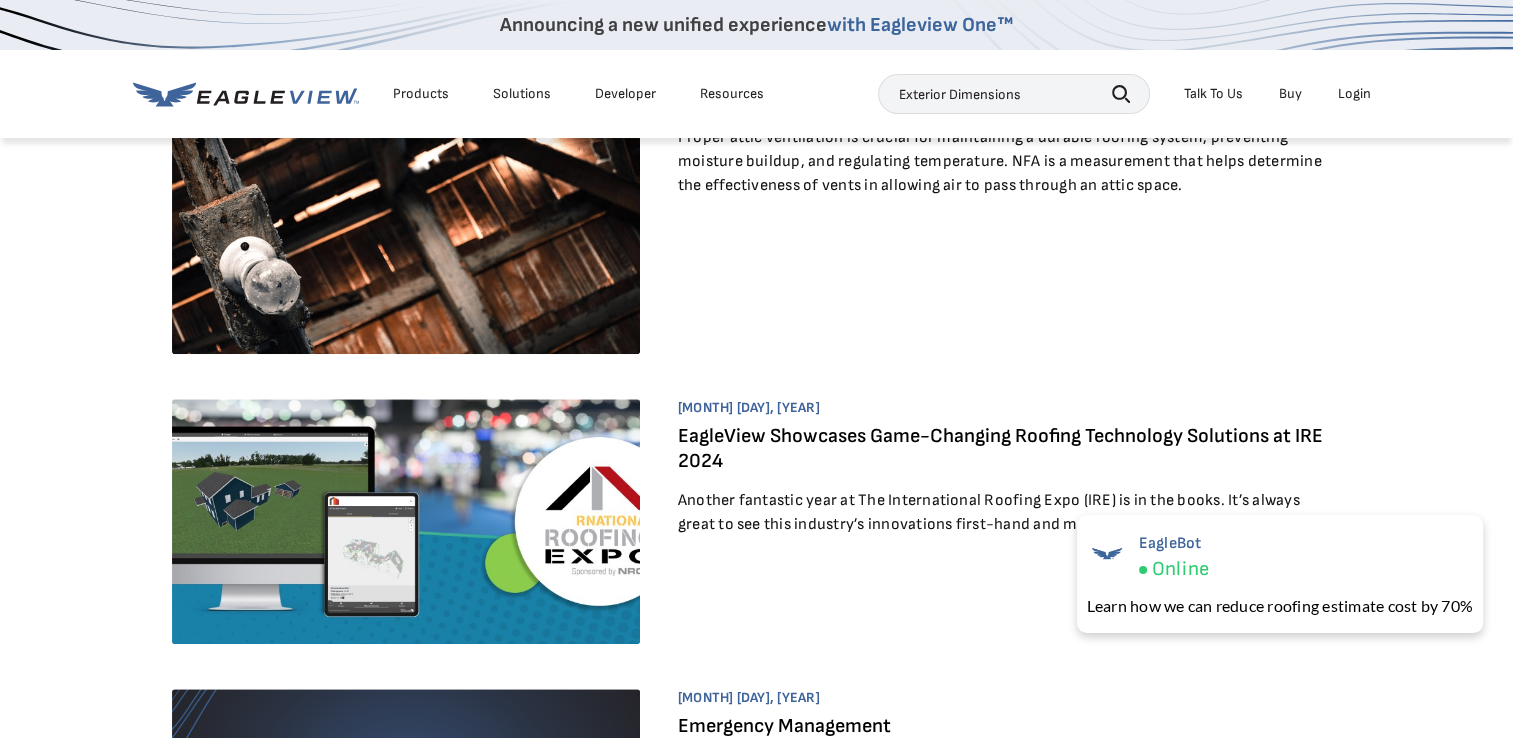 type on "Exterior Dimensions" 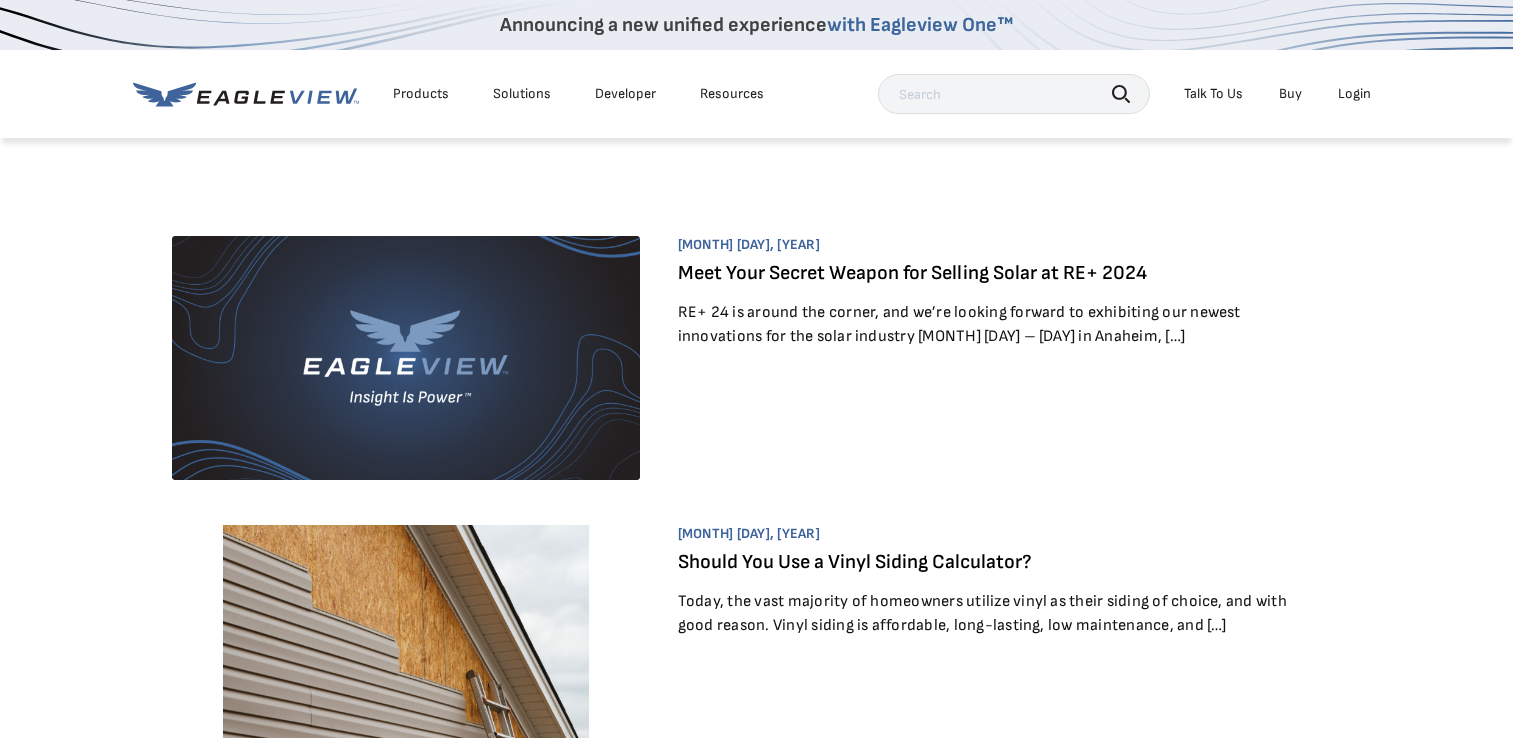 scroll, scrollTop: 0, scrollLeft: 0, axis: both 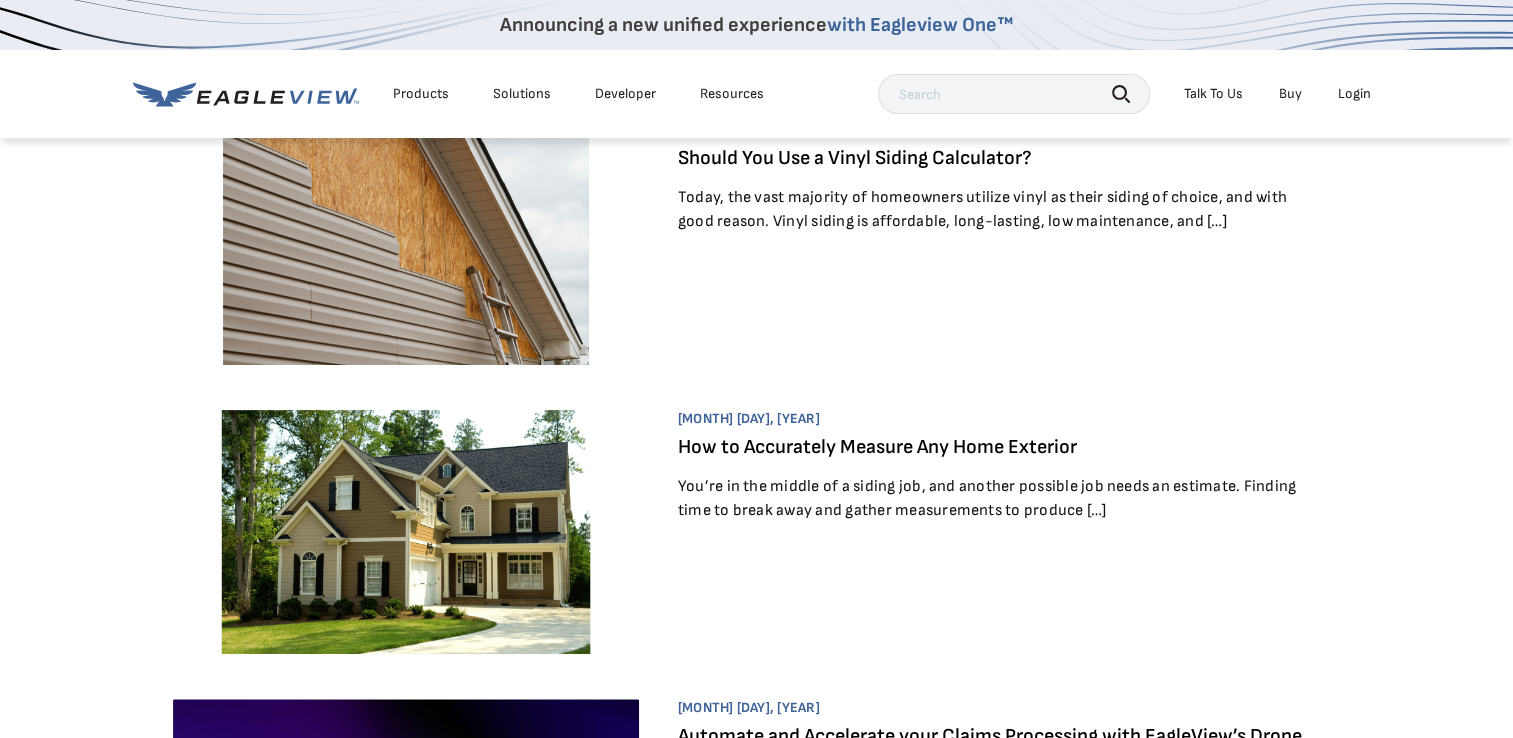 click on "How to Accurately Measure Any Home Exterior" at bounding box center (877, 447) 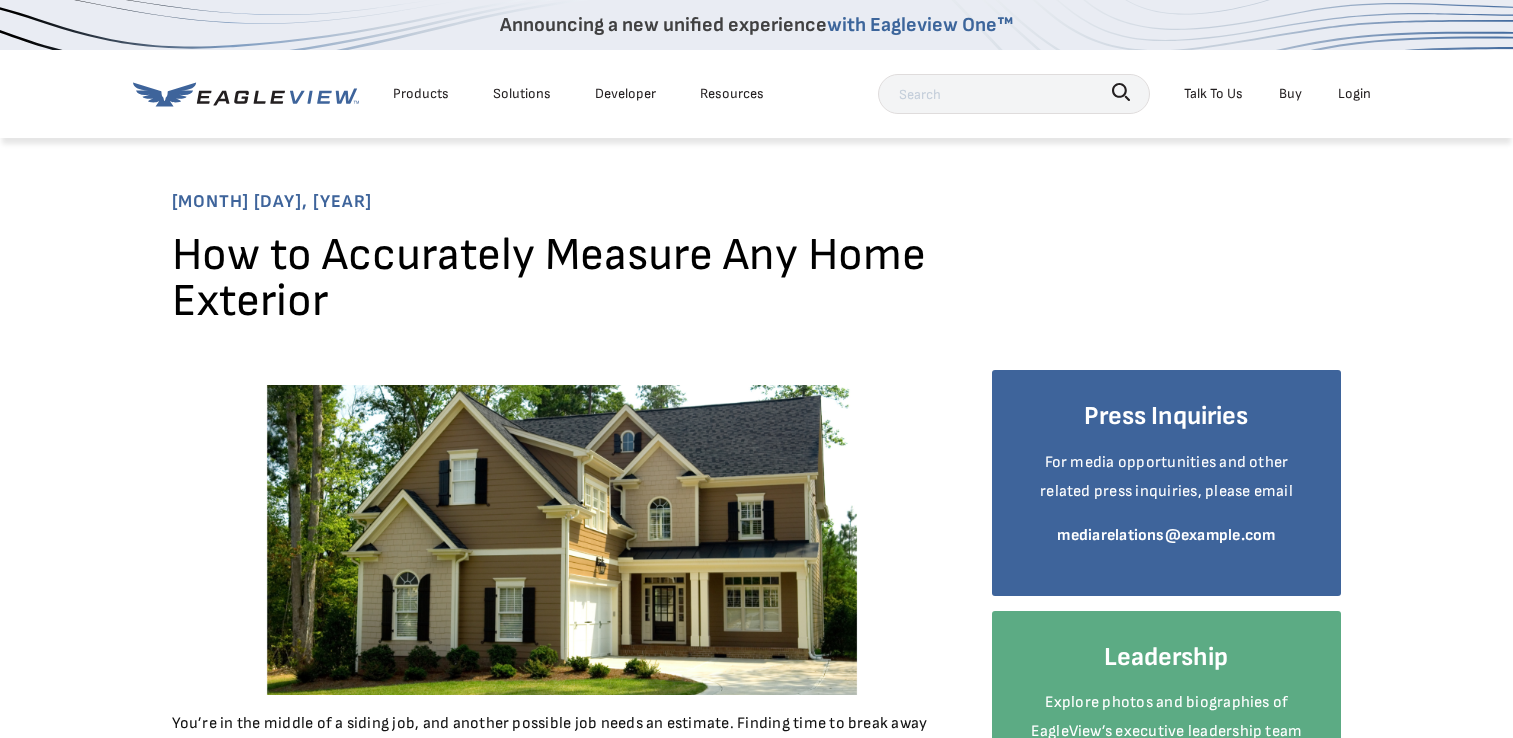 scroll, scrollTop: 0, scrollLeft: 0, axis: both 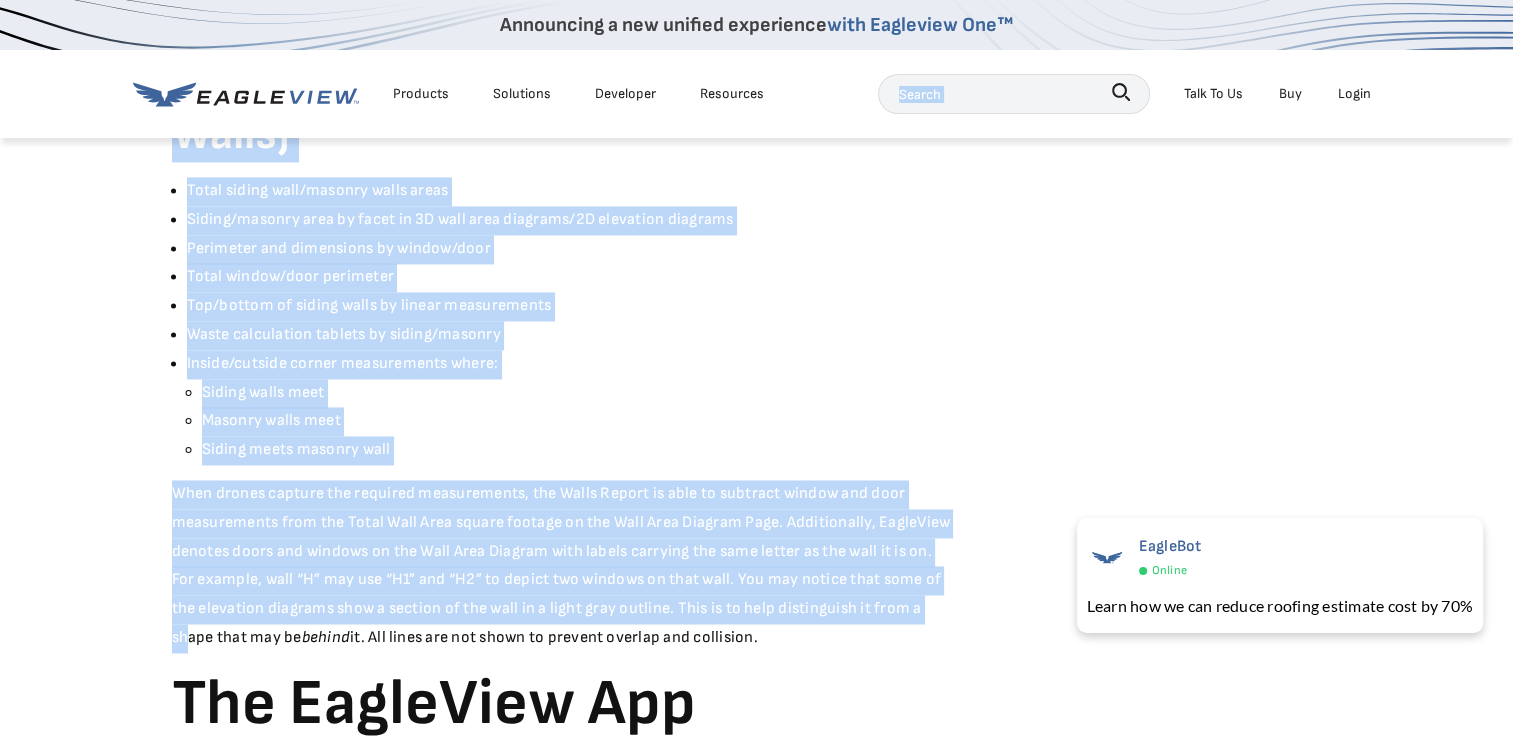 drag, startPoint x: 164, startPoint y: 616, endPoint x: 100, endPoint y: 379, distance: 245.4893 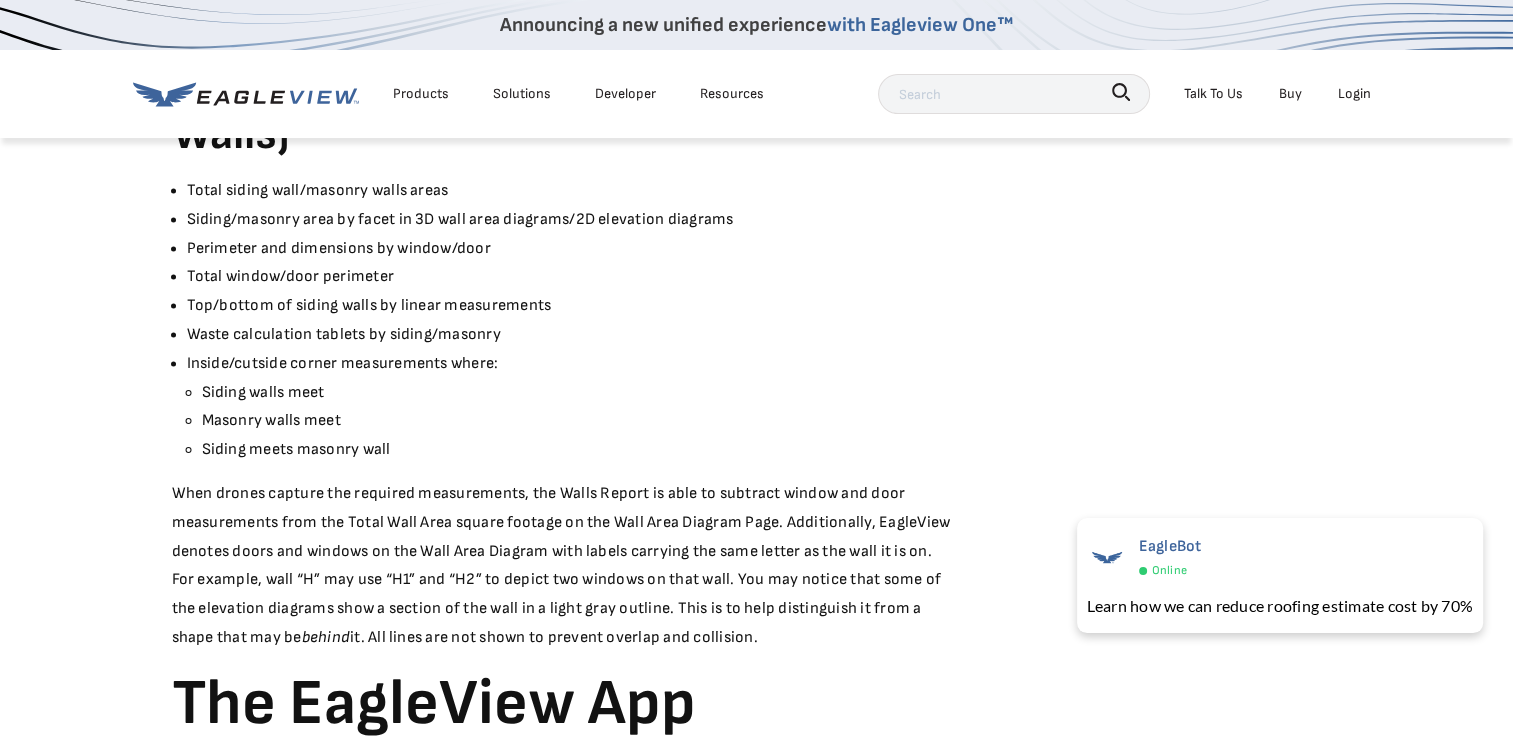 click on "Siding walls meet" at bounding box center [577, 393] 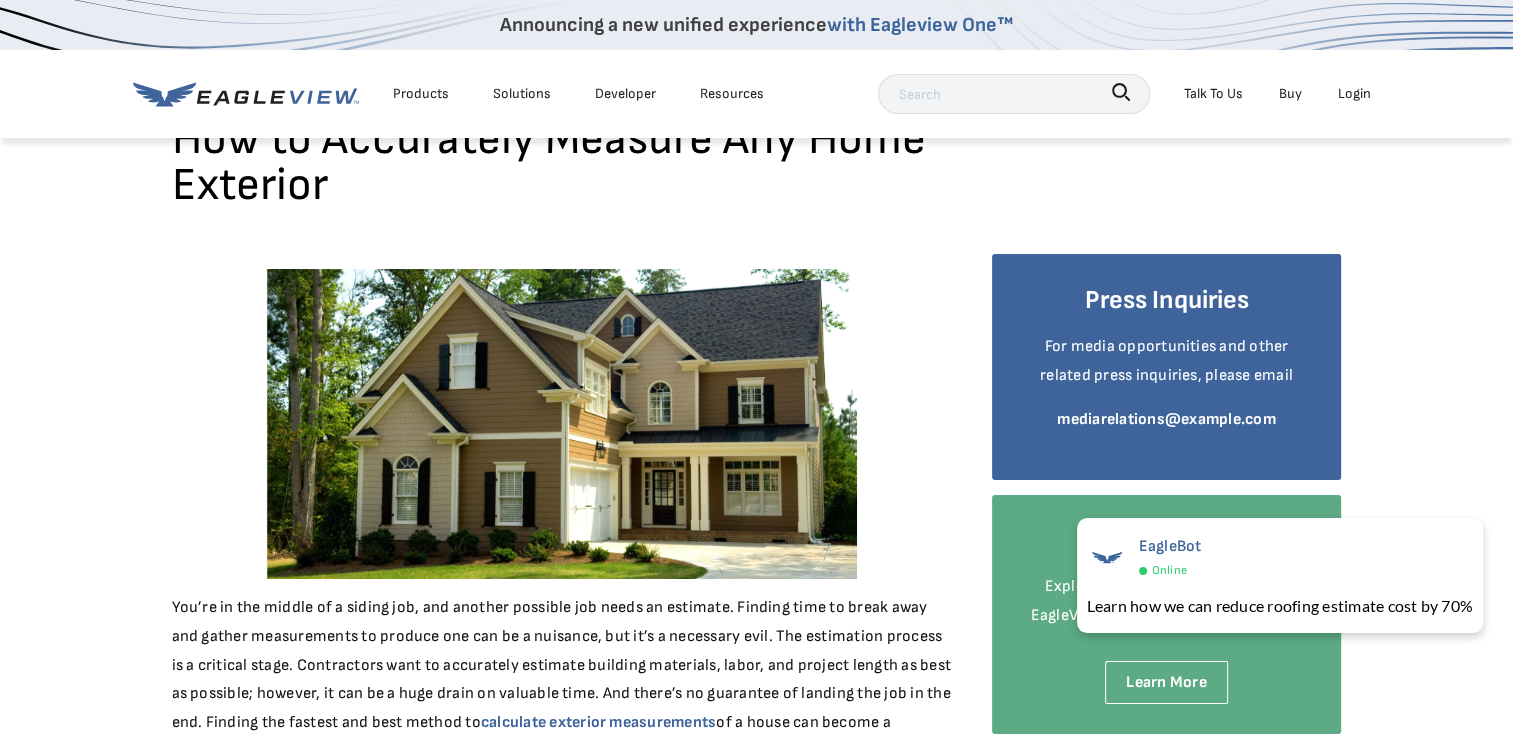 scroll, scrollTop: 0, scrollLeft: 0, axis: both 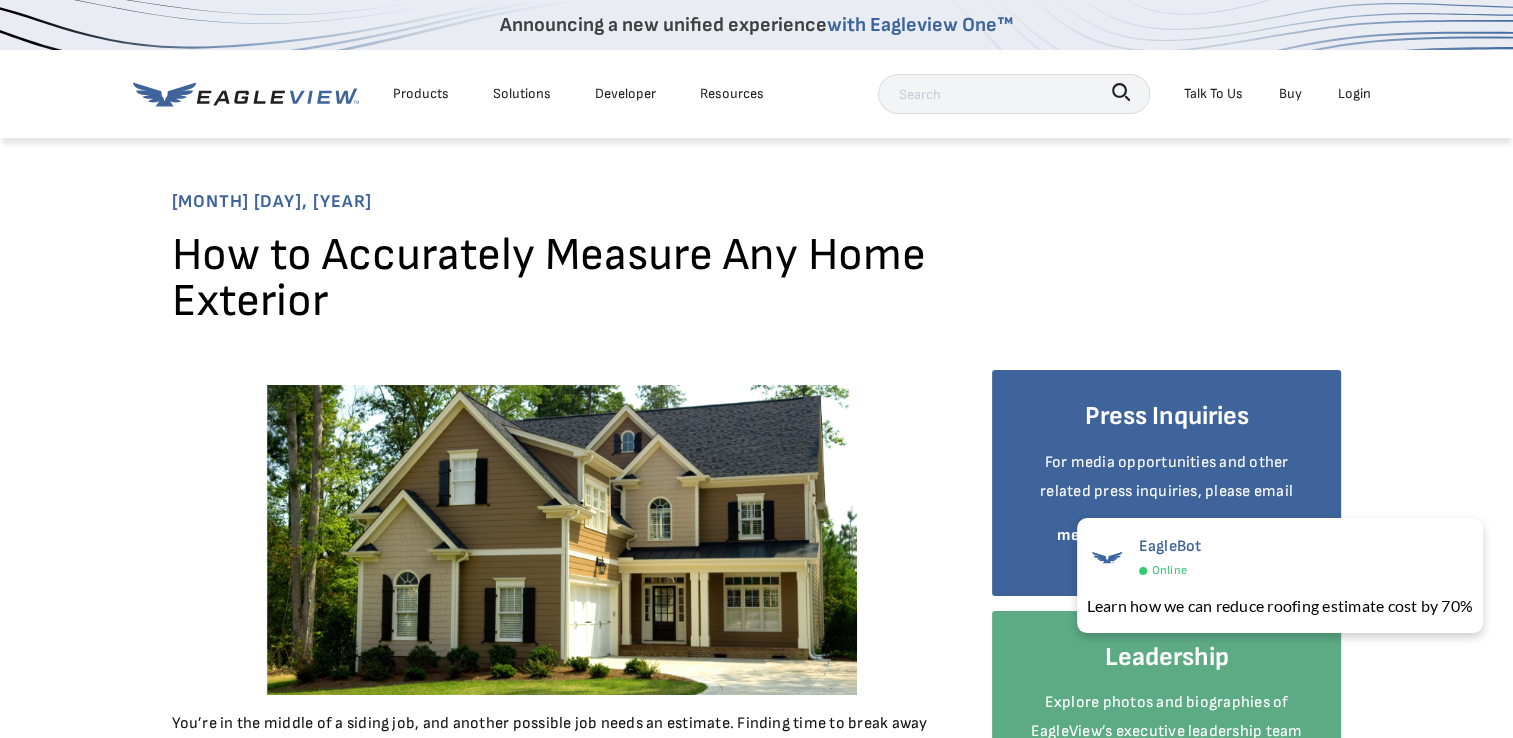 click at bounding box center [562, 540] 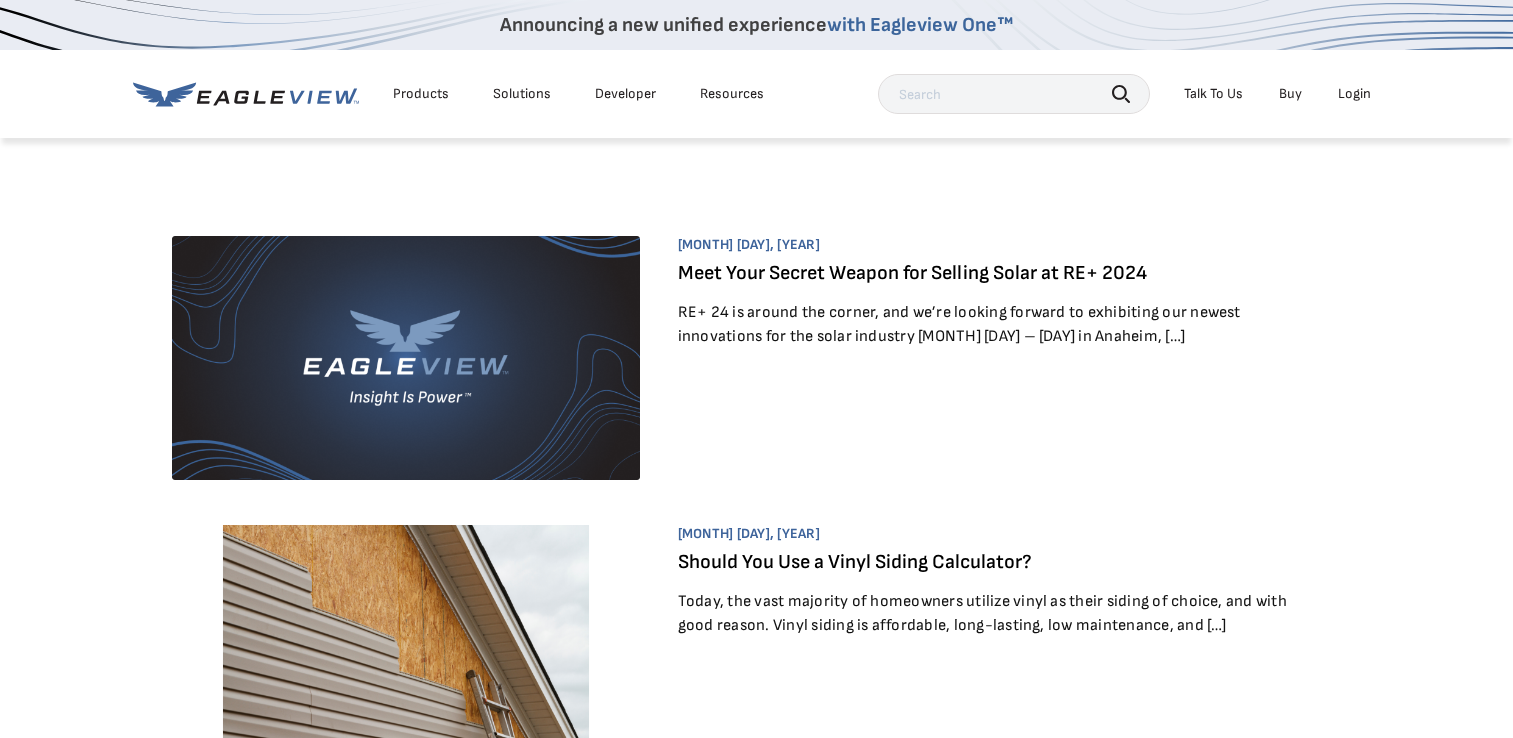 scroll, scrollTop: 404, scrollLeft: 0, axis: vertical 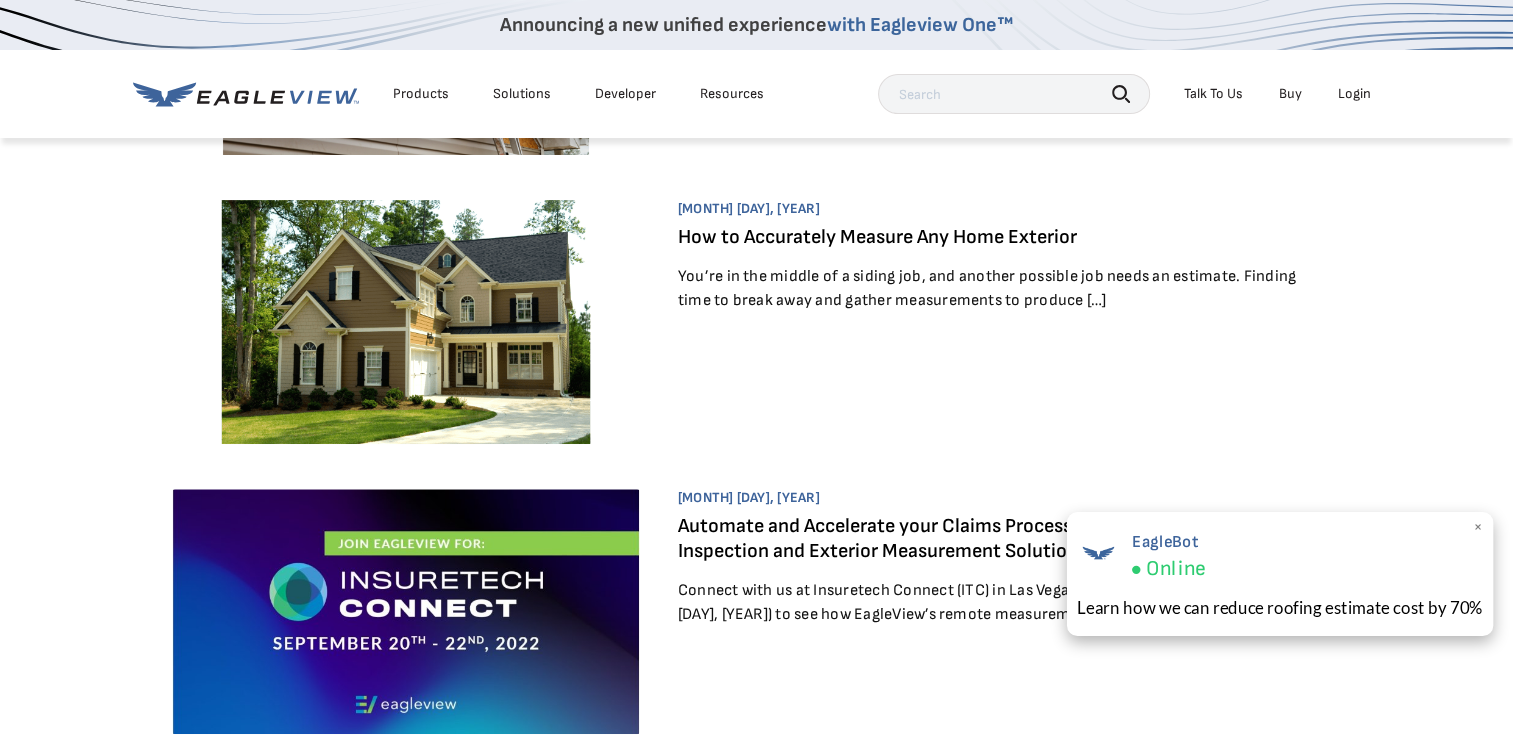 click on "×" at bounding box center (1477, 527) 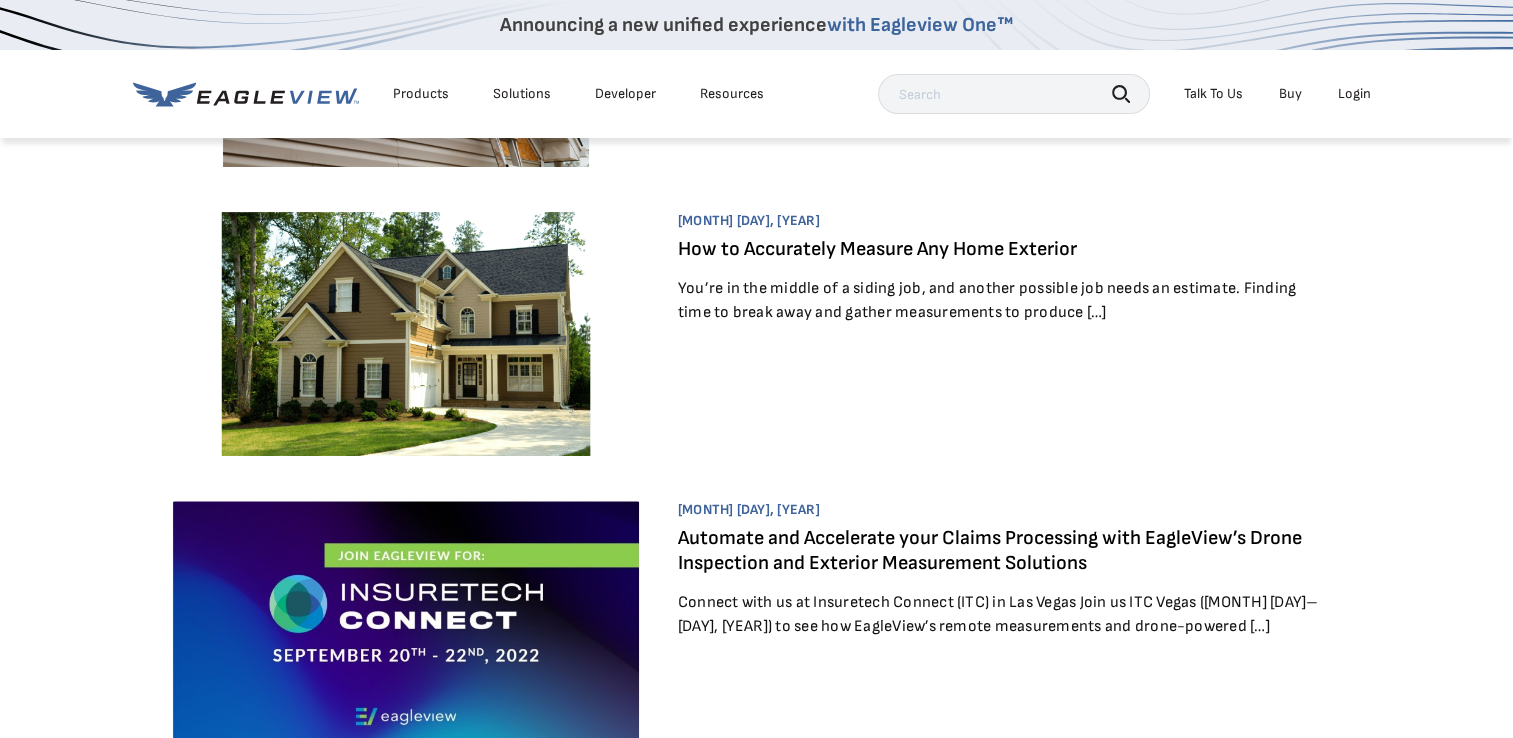 scroll, scrollTop: 603, scrollLeft: 0, axis: vertical 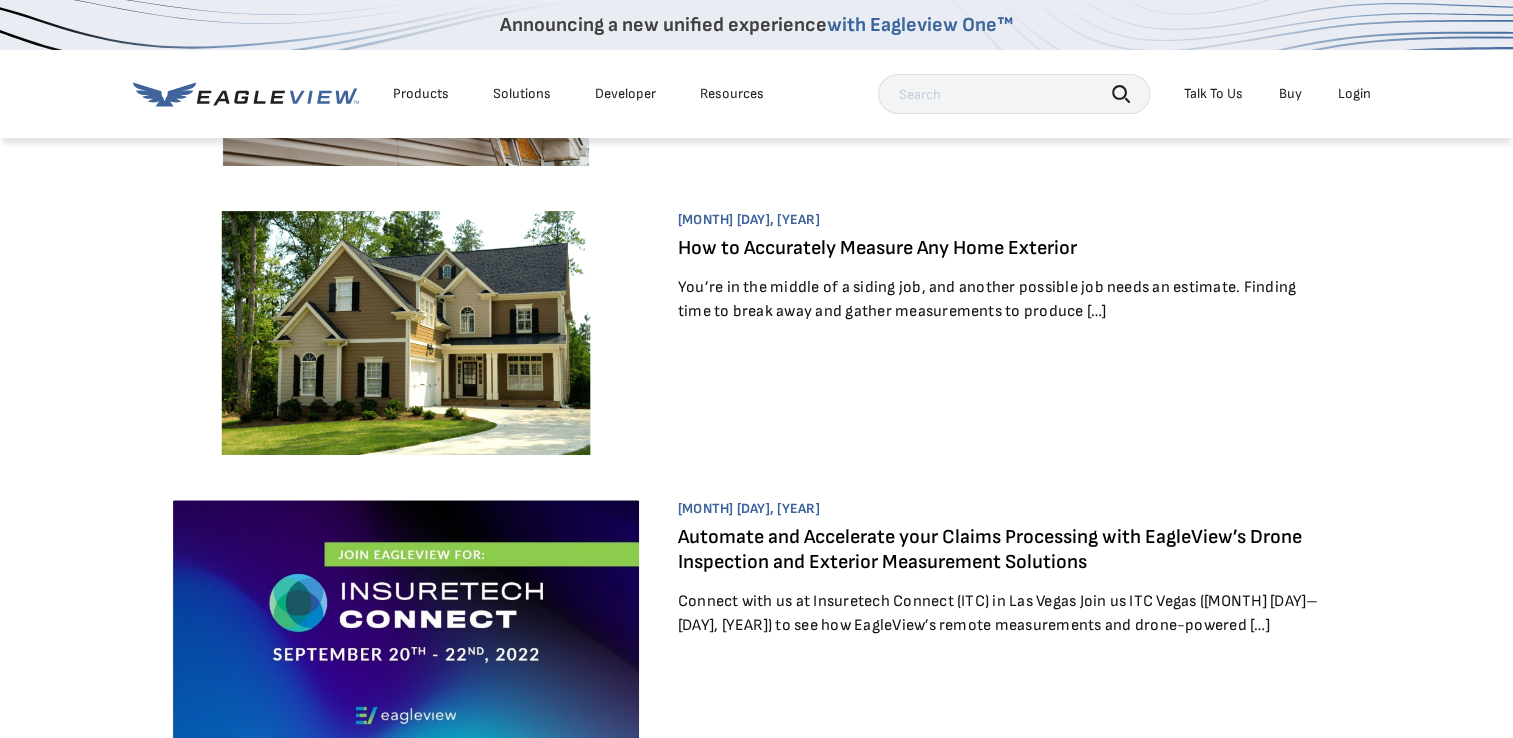 click on "How to Accurately Measure Any Home Exterior" at bounding box center (877, 248) 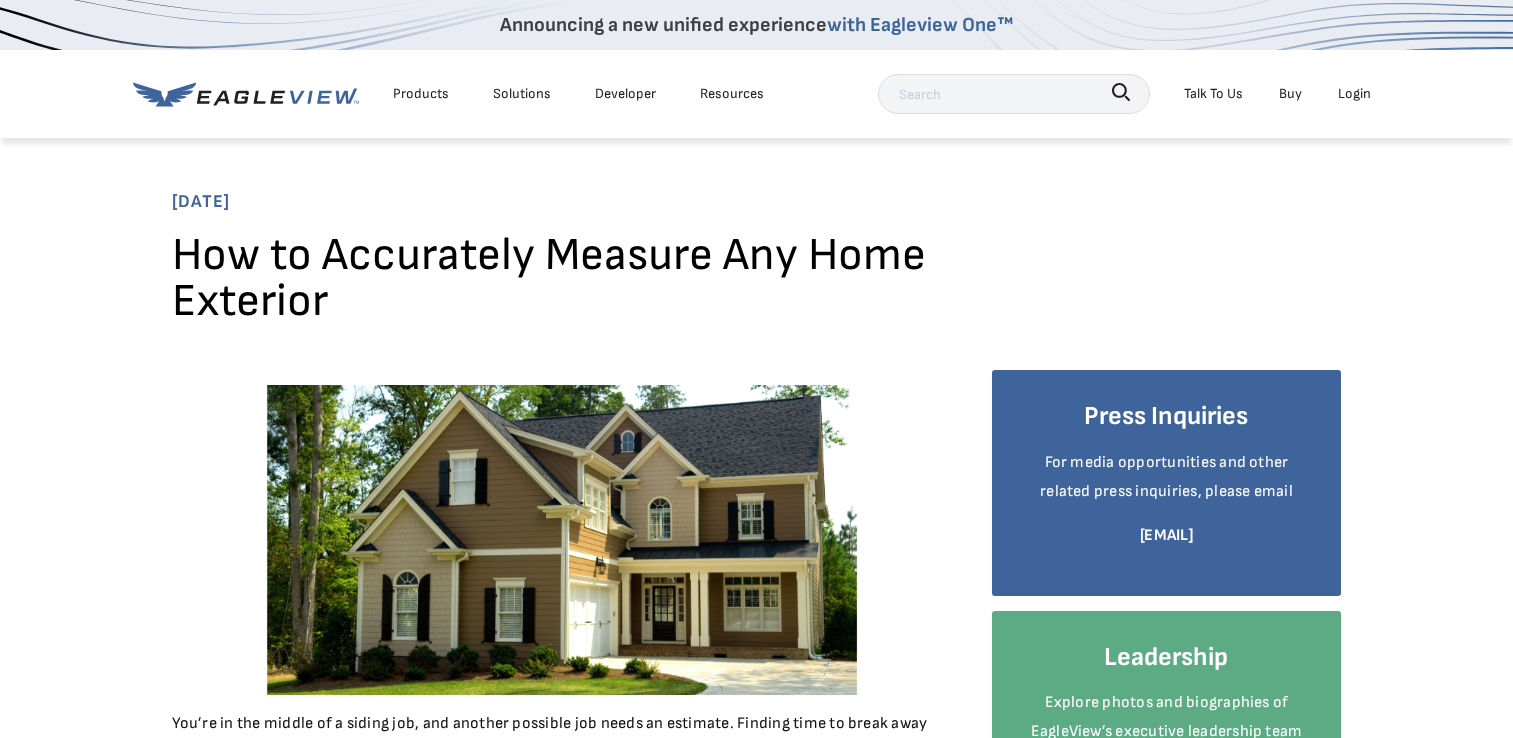 scroll, scrollTop: 0, scrollLeft: 0, axis: both 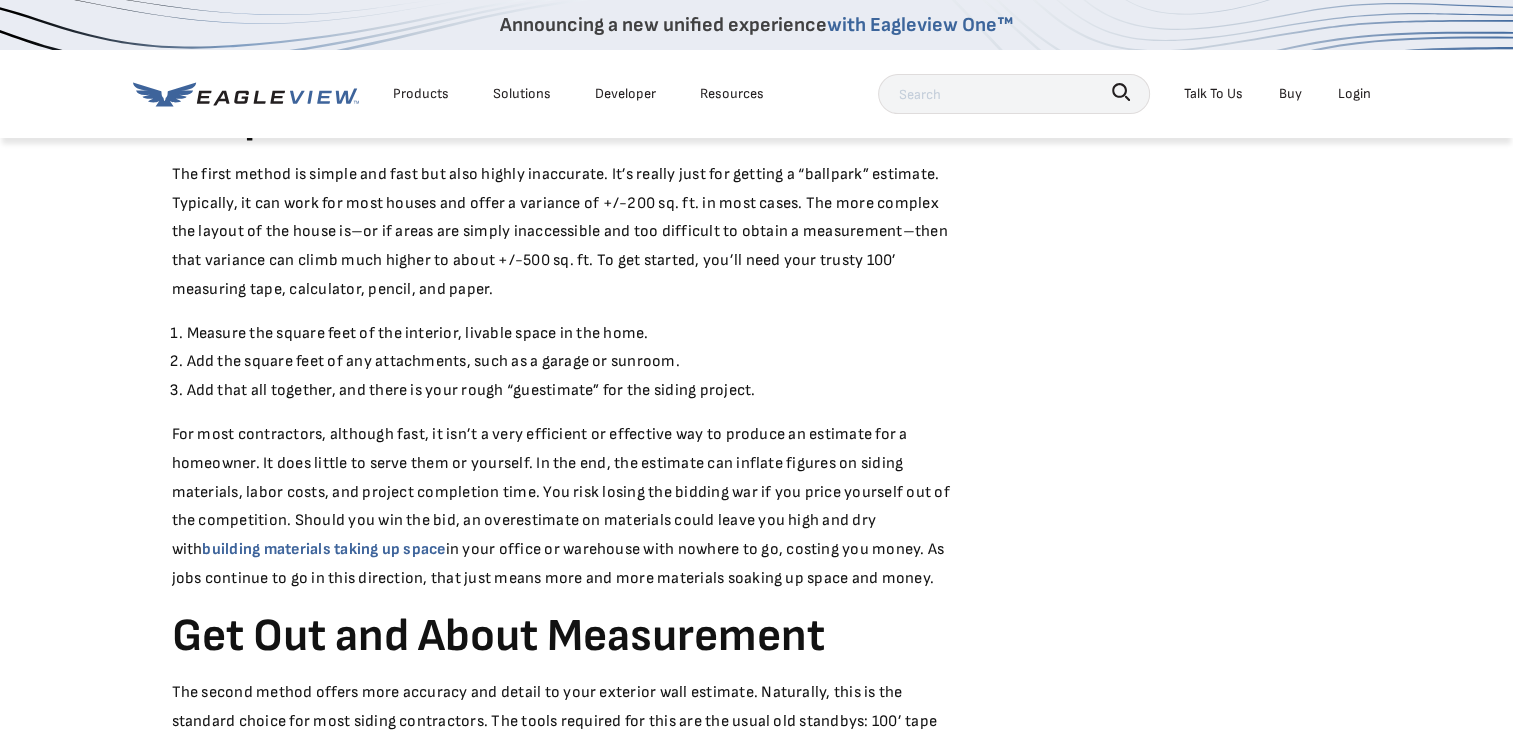 click on "For most contractors, although fast, it isn’t a very efficient or effective way to produce an estimate for a homeowner. It does little to serve them or yourself. In the end, the estimate can inflate figures on siding materials, labor costs, and project completion time. You risk losing the bidding war if you price yourself out of the competition. Should you win the bid, an overestimate on materials could leave you high and dry with  building materials taking up space  in your office or warehouse with nowhere to go, costing you money. As jobs continue to go in this direction, that just means more and more materials soaking up space and money." at bounding box center (562, 507) 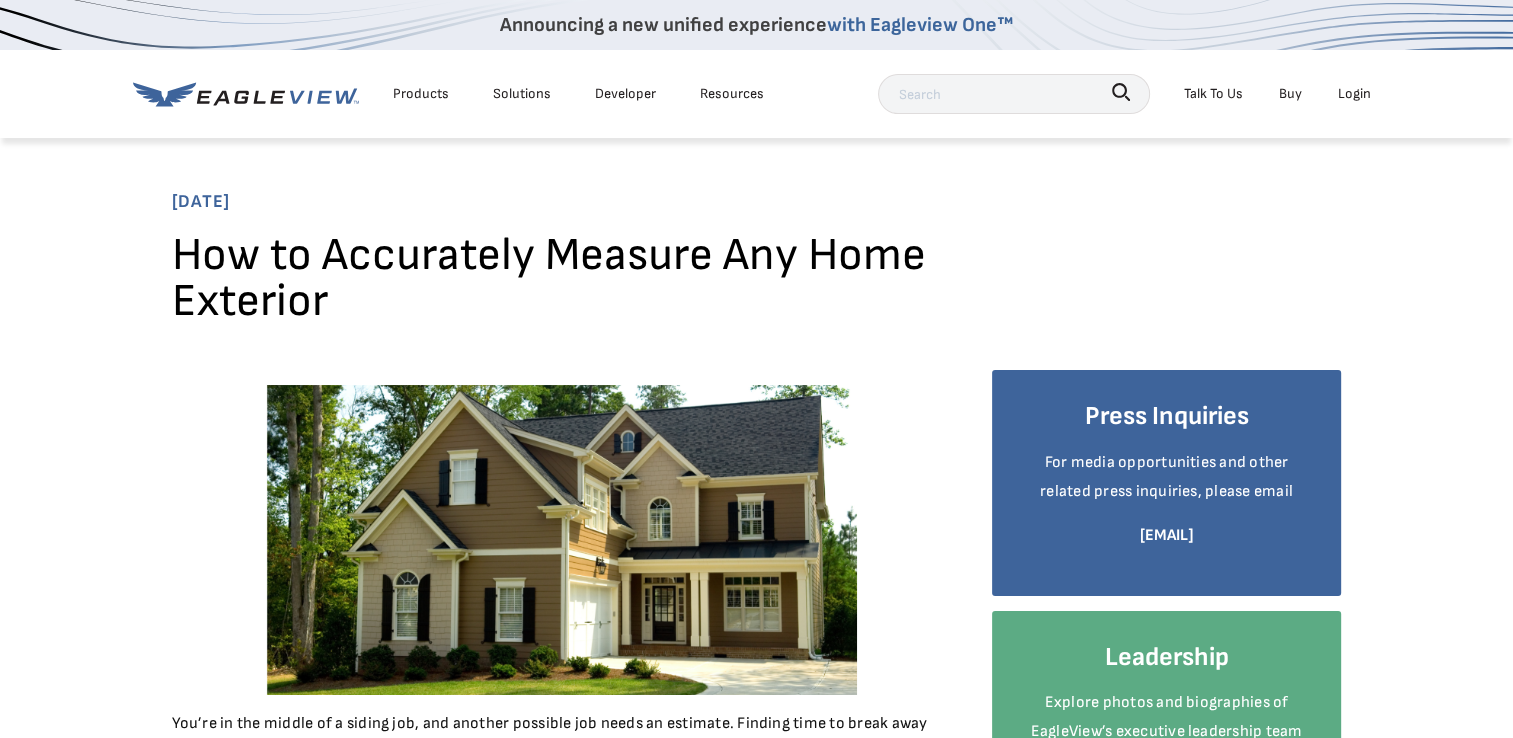 scroll, scrollTop: 0, scrollLeft: 0, axis: both 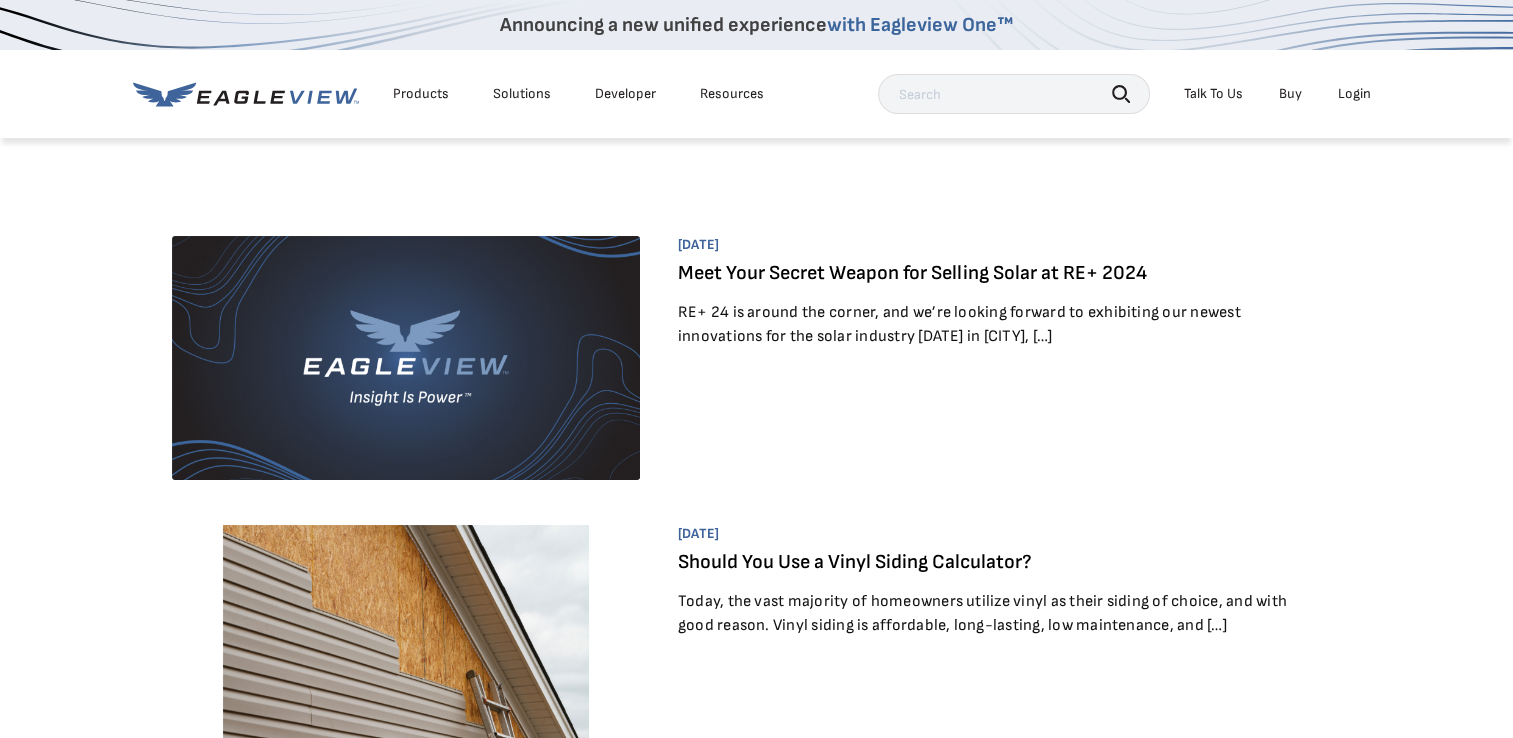 click at bounding box center [1014, 94] 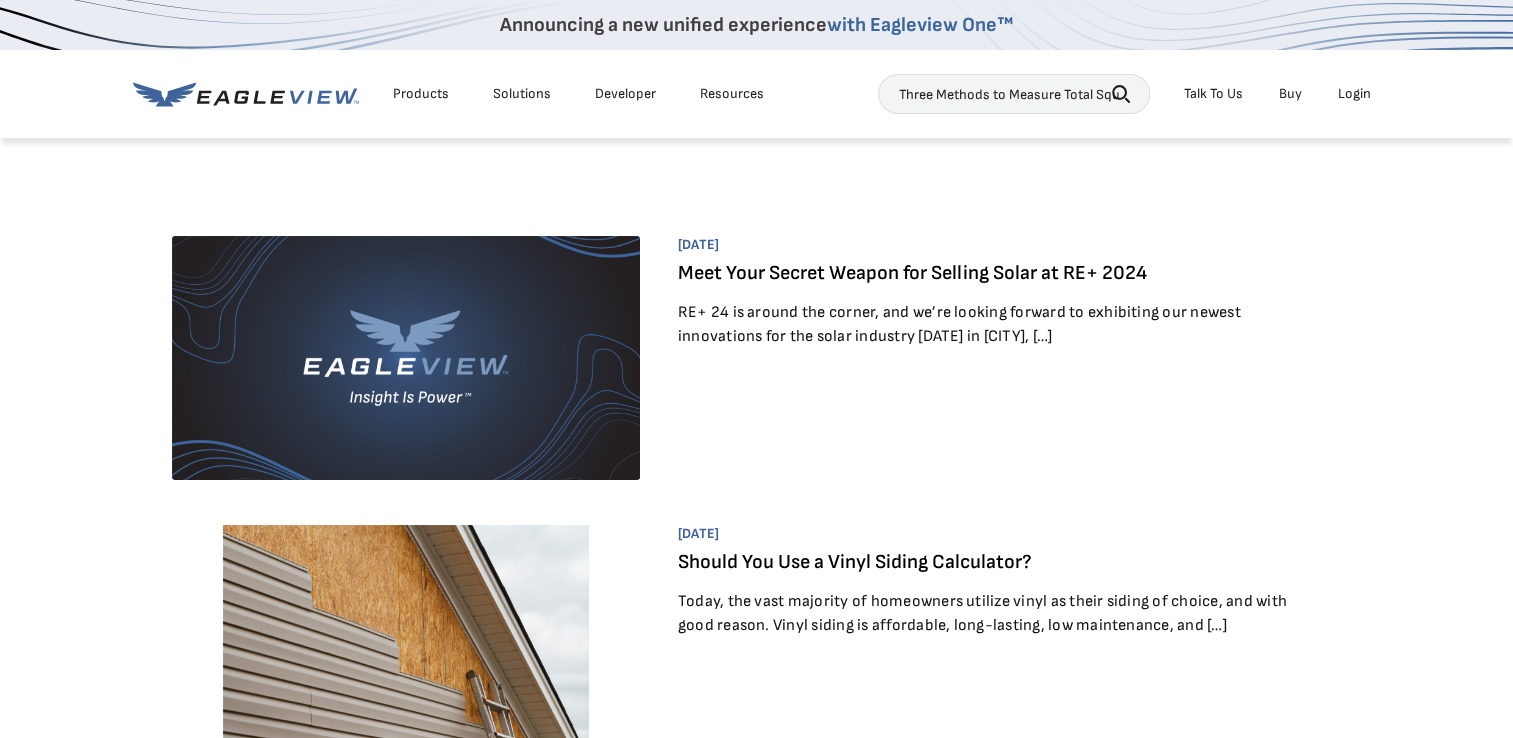 scroll, scrollTop: 0, scrollLeft: 68, axis: horizontal 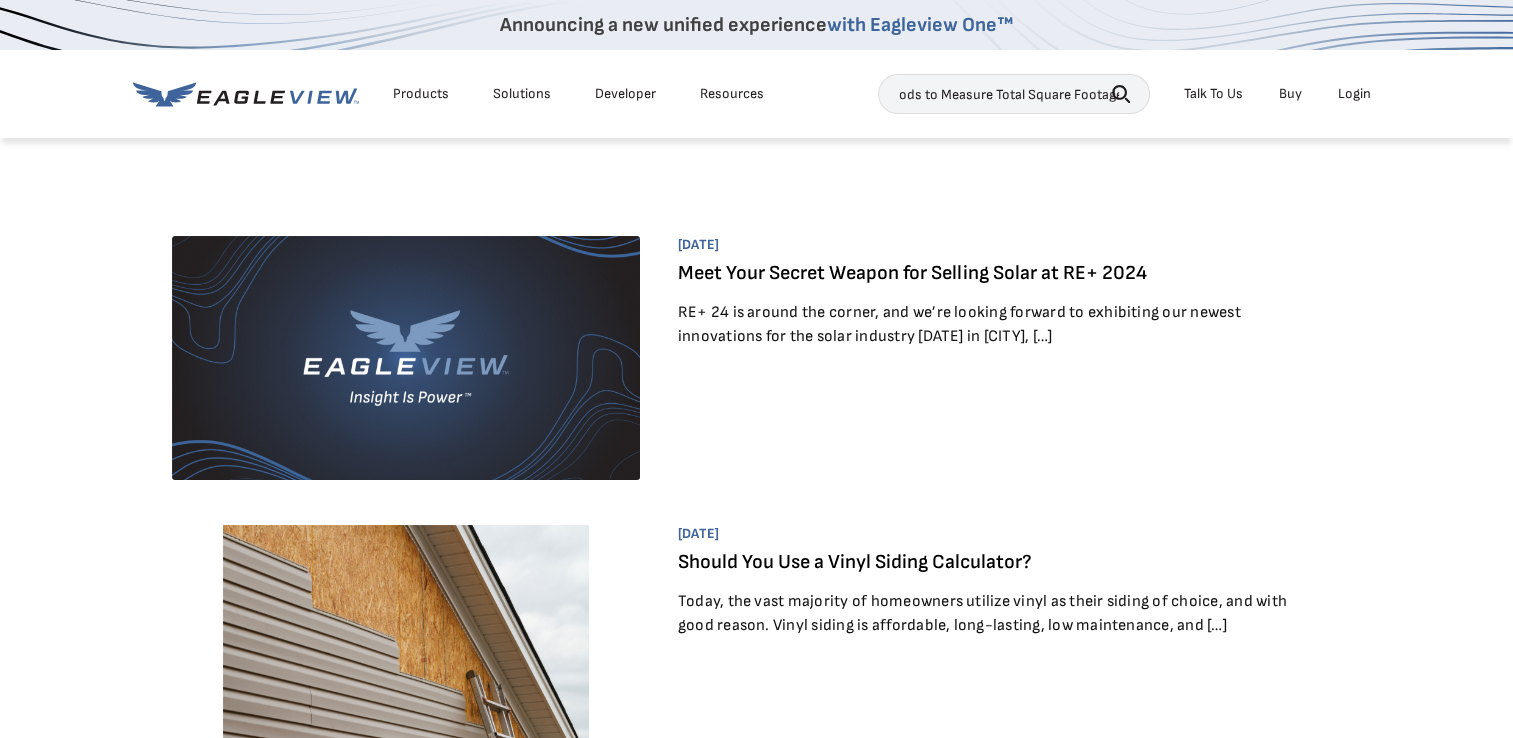 type on "Three Methods to Measure Total Square Footage" 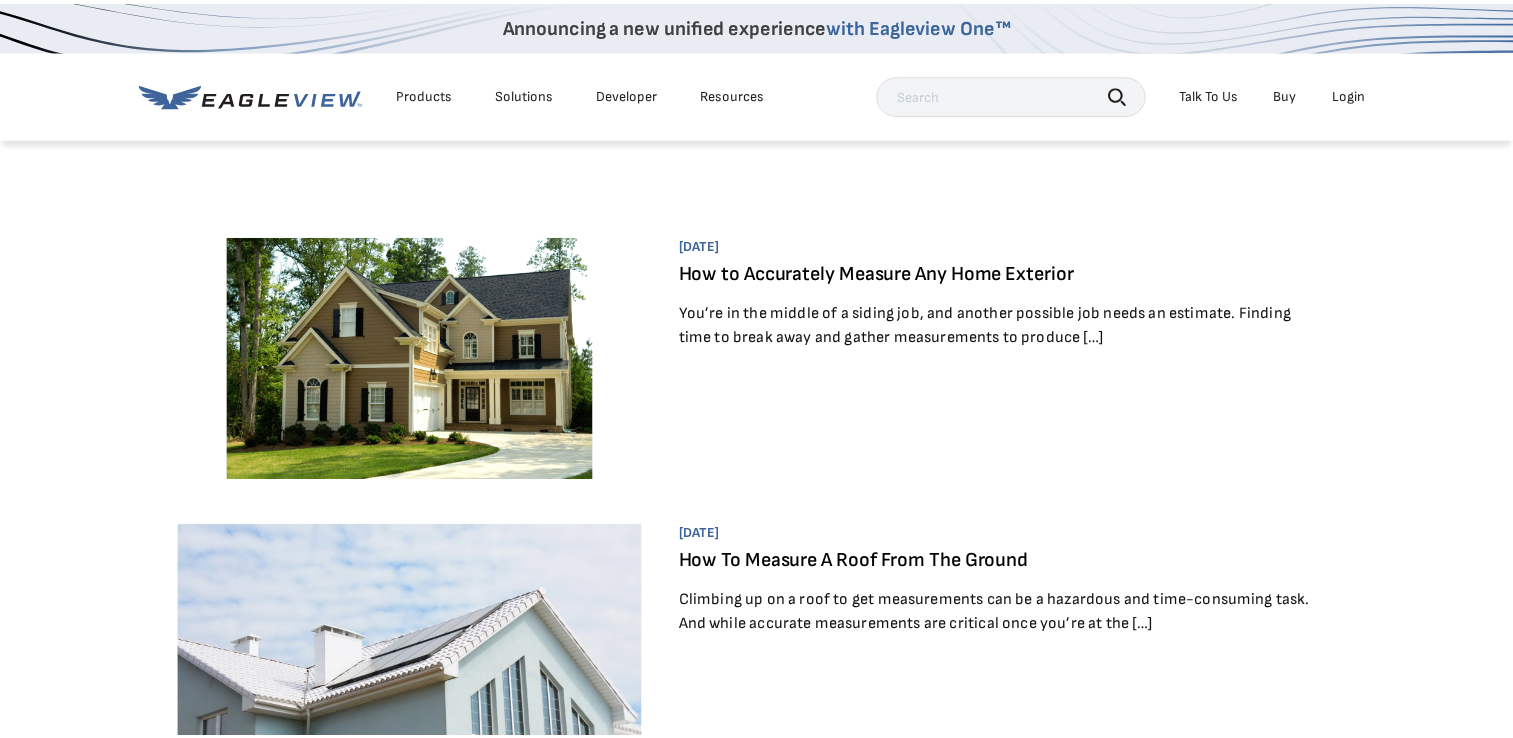 scroll, scrollTop: 0, scrollLeft: 0, axis: both 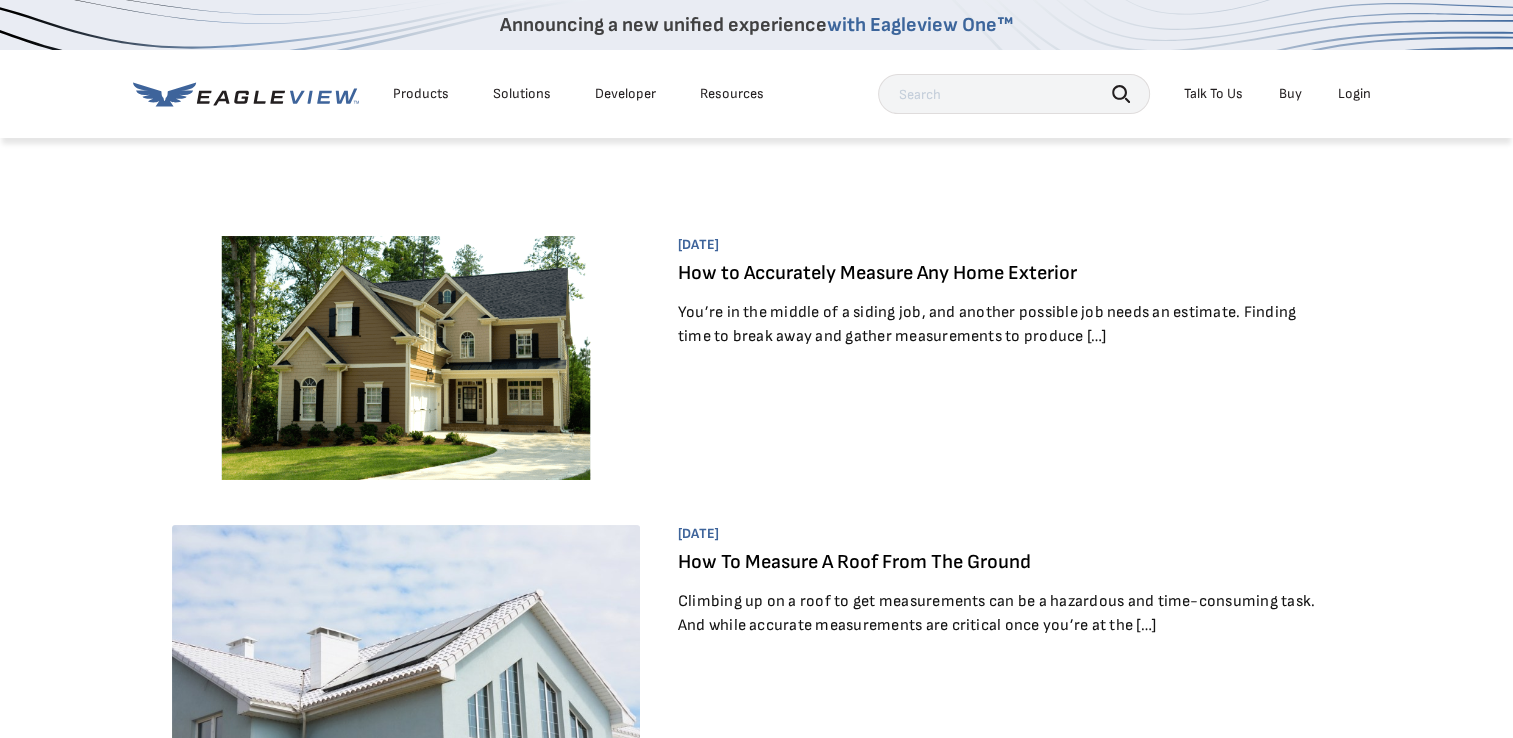 click on "How to Accurately Measure Any Home Exterior" at bounding box center (877, 273) 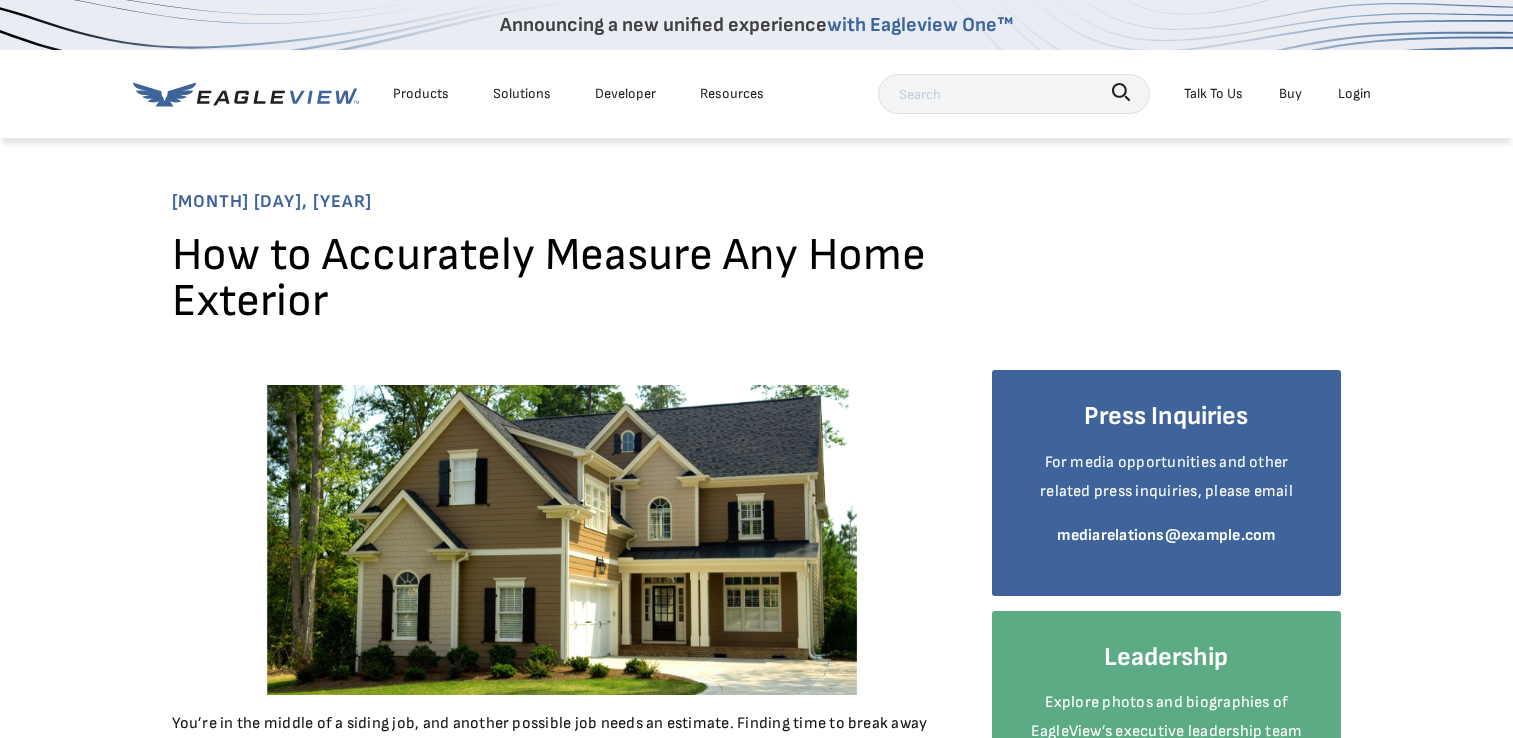 scroll, scrollTop: 0, scrollLeft: 0, axis: both 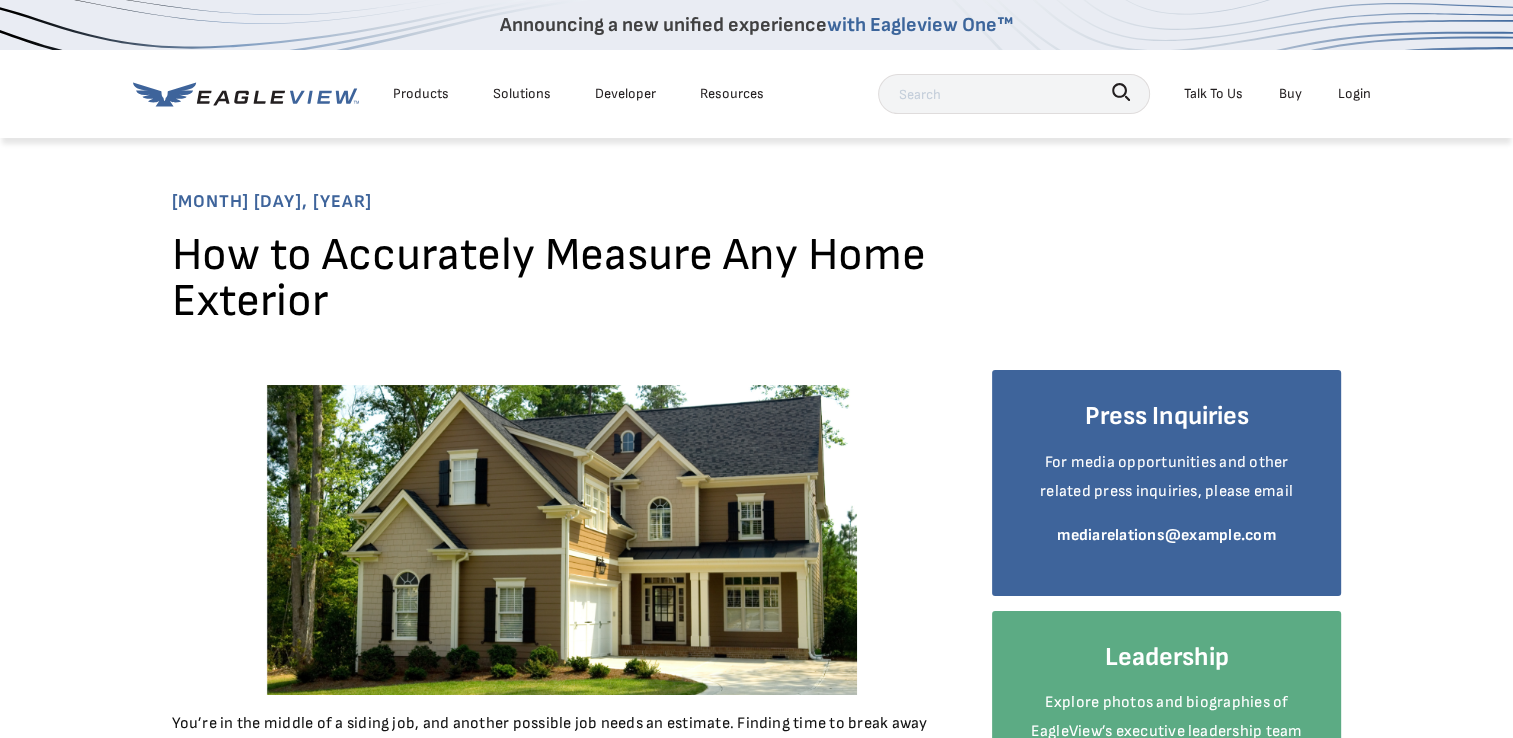 click on "[MONTH] [DAY], [YEAR] How to Accurately Measure Any Home Exterior
You’re in the middle of a siding job, and another possible job needs an estimate. Finding time to break away and gather measurements to produce one can be a nuisance, but it’s a necessary evil. The estimation process is a critical stage. Contractors want to accurately estimate building materials, labor, and project length as best as possible; however, it can be a huge drain on valuable time. And there’s no guarantee of landing the job in the end. Finding the fastest and best method to  calculate exterior measurements  of a house can become a contractor’s best friend.
Exterior House Measurement Process and Tools
When preparing your next siding estimate, there are a number of ways you can measure a house’s exterior to get the square footage. Let’s take a look at three:
Ballpark Measurement
Measure the square feet of the interior, livable space in the home." at bounding box center (757, 2107) 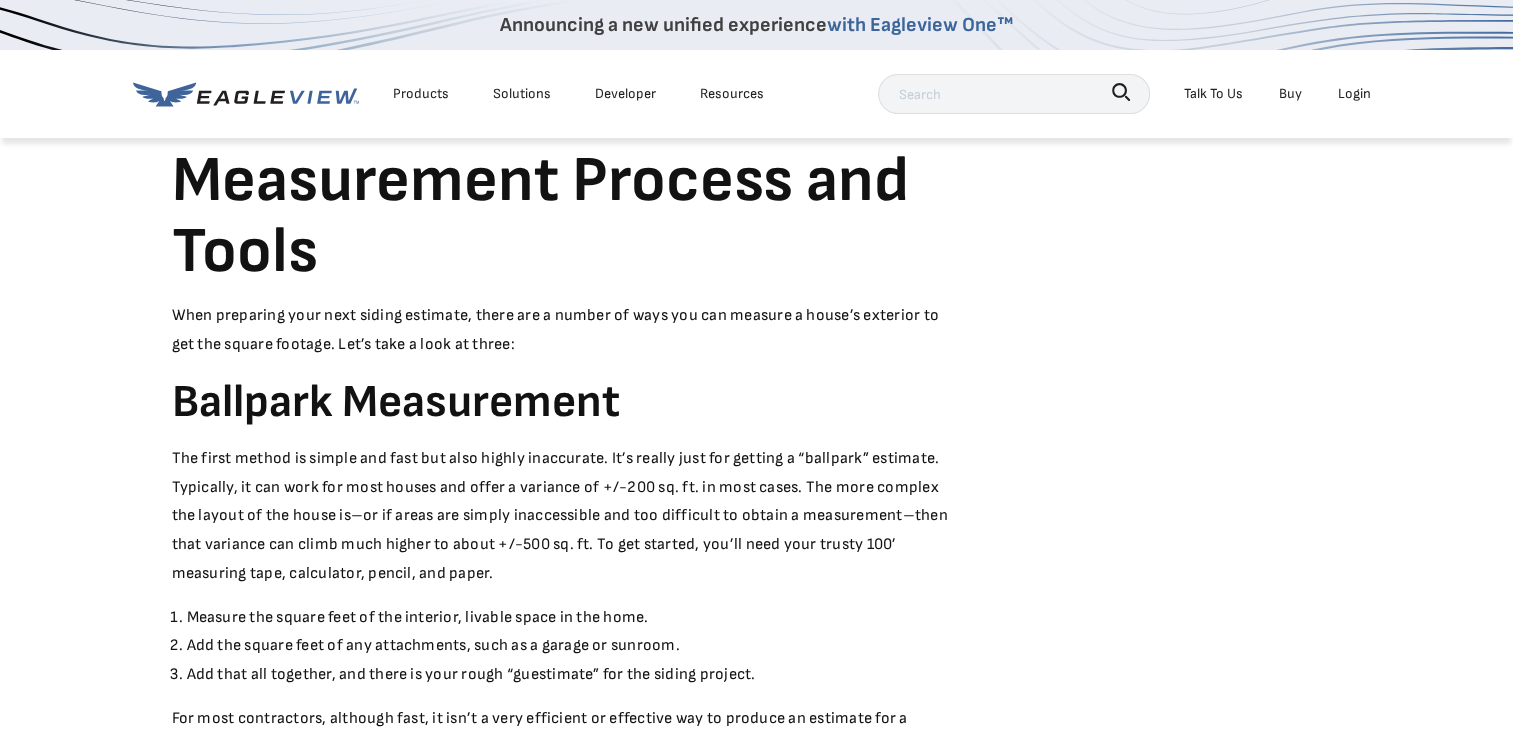 scroll, scrollTop: 828, scrollLeft: 0, axis: vertical 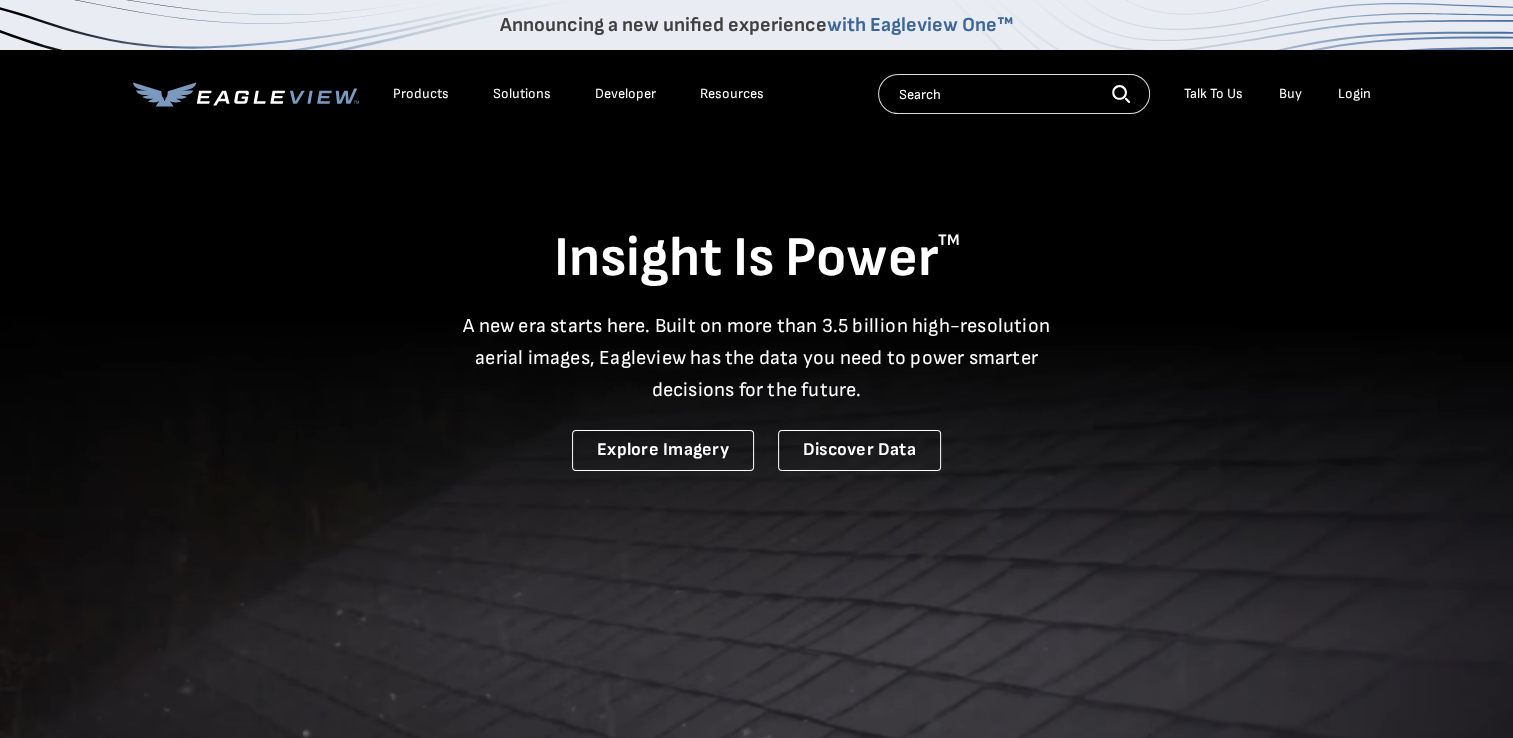 click at bounding box center (1014, 94) 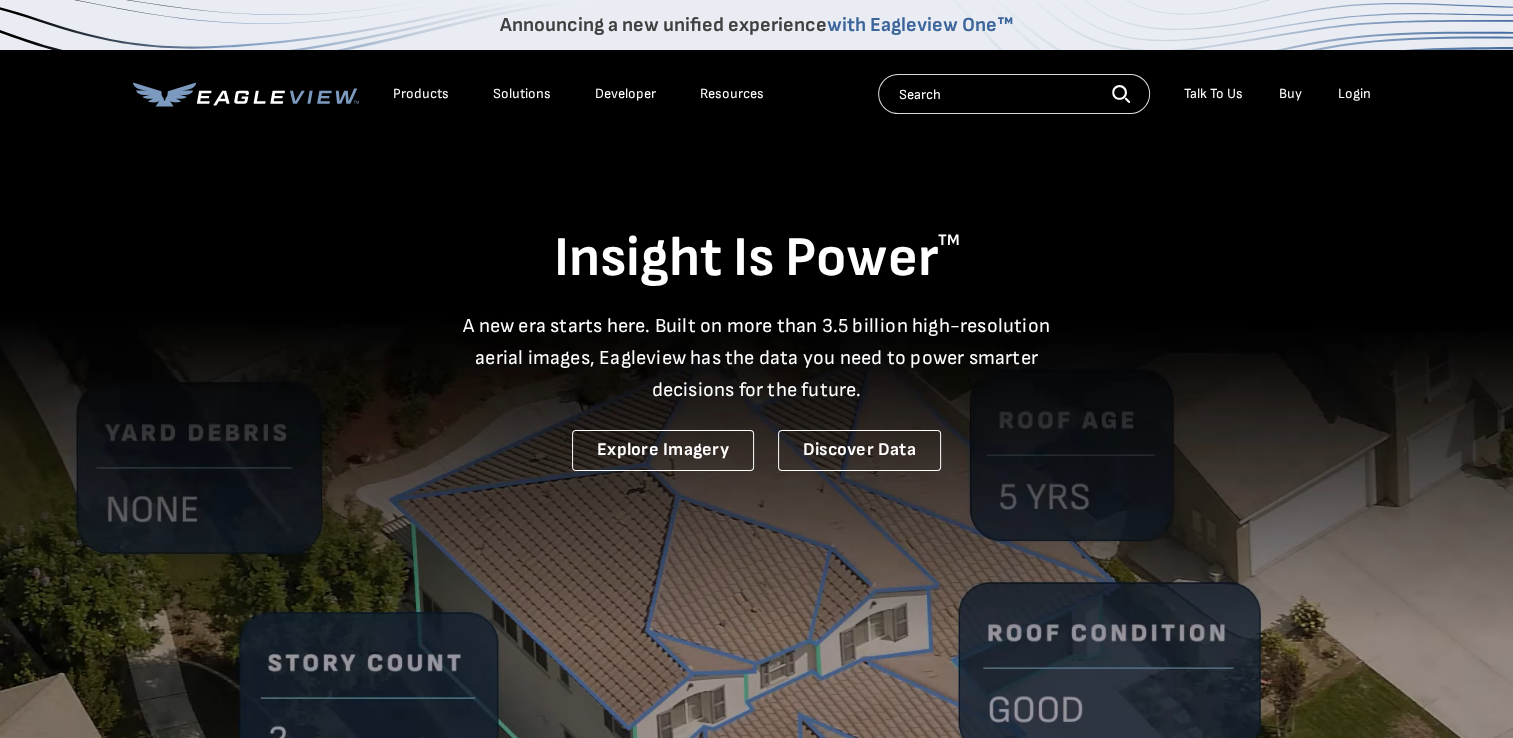 paste on "Why Accurate Measurements Are Essential" 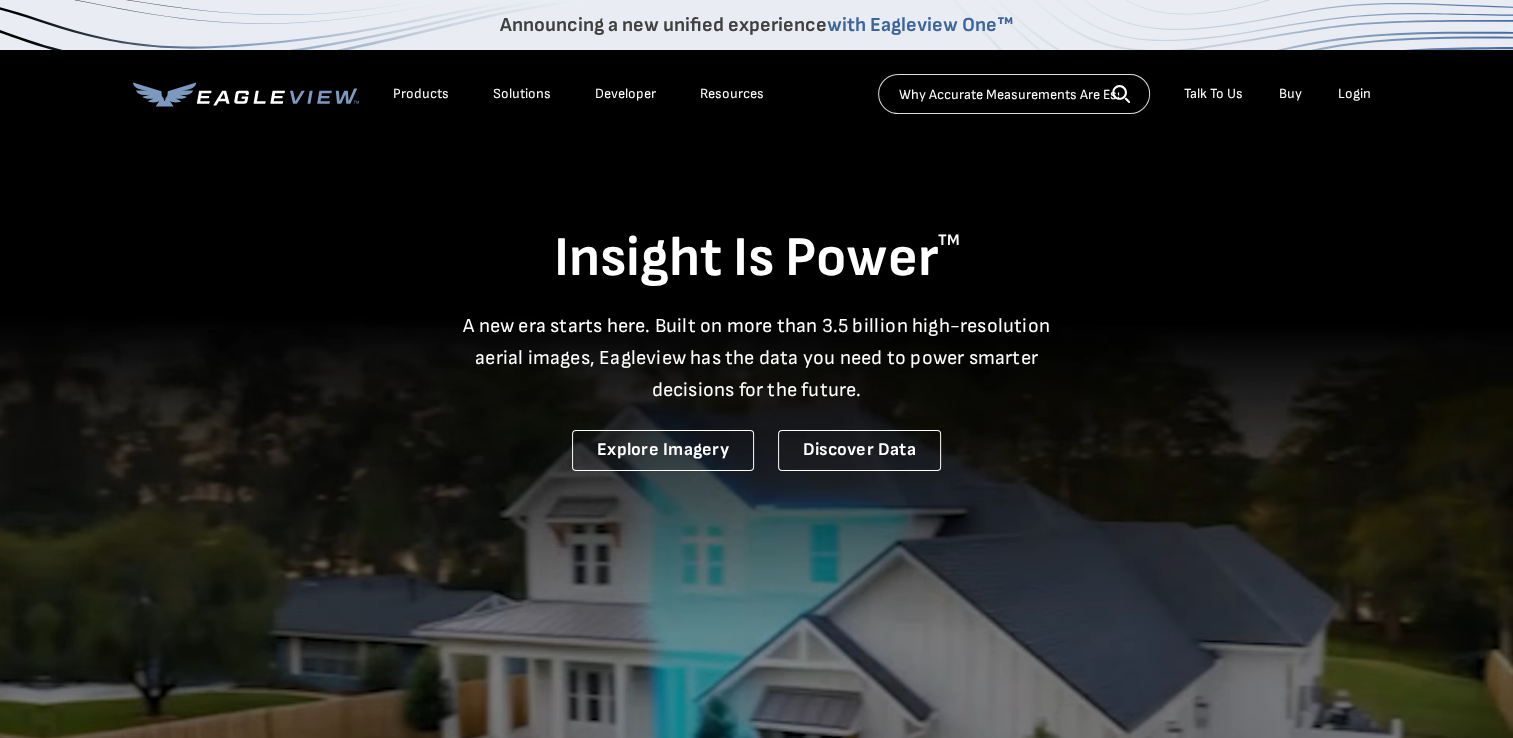 scroll, scrollTop: 0, scrollLeft: 36, axis: horizontal 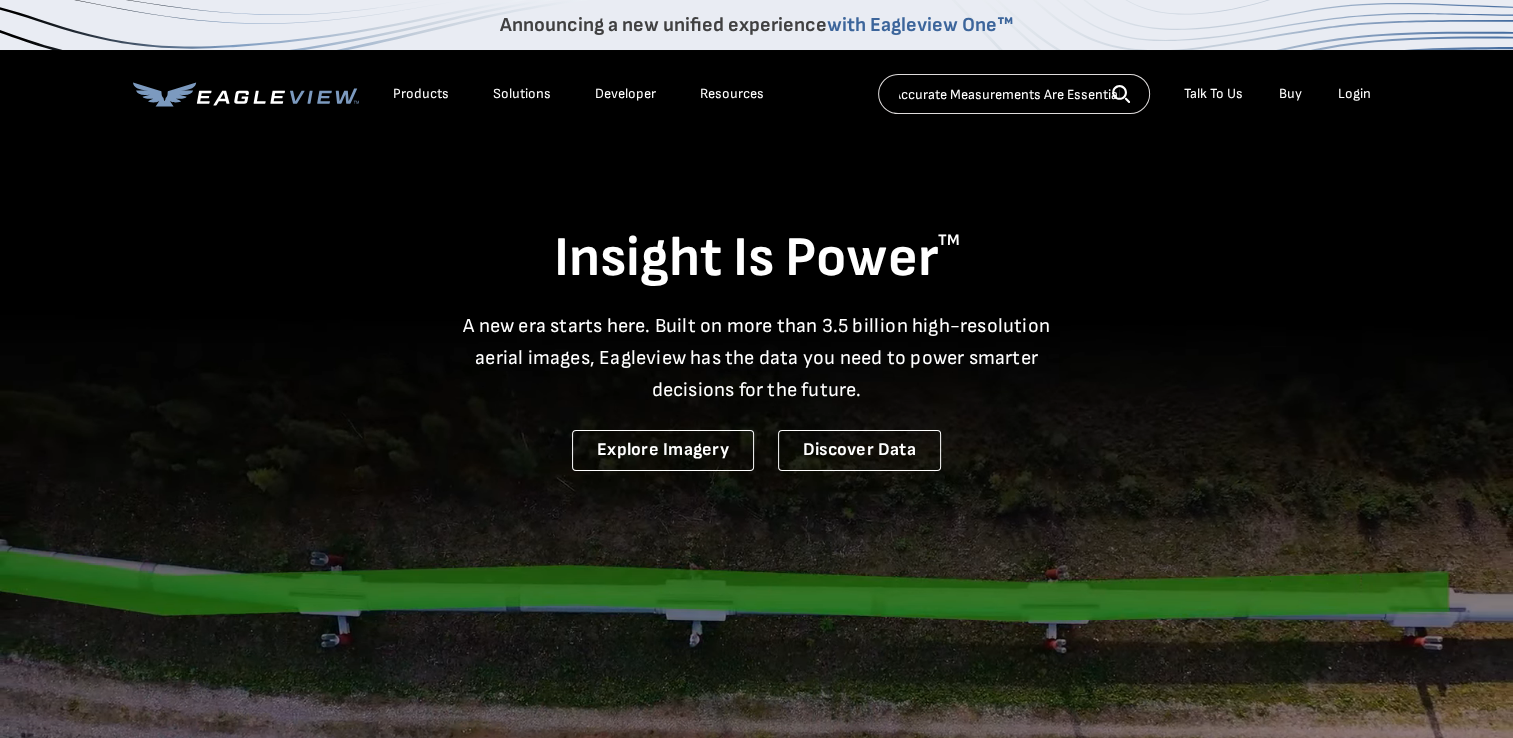 type on "Why Accurate Measurements Are Essential" 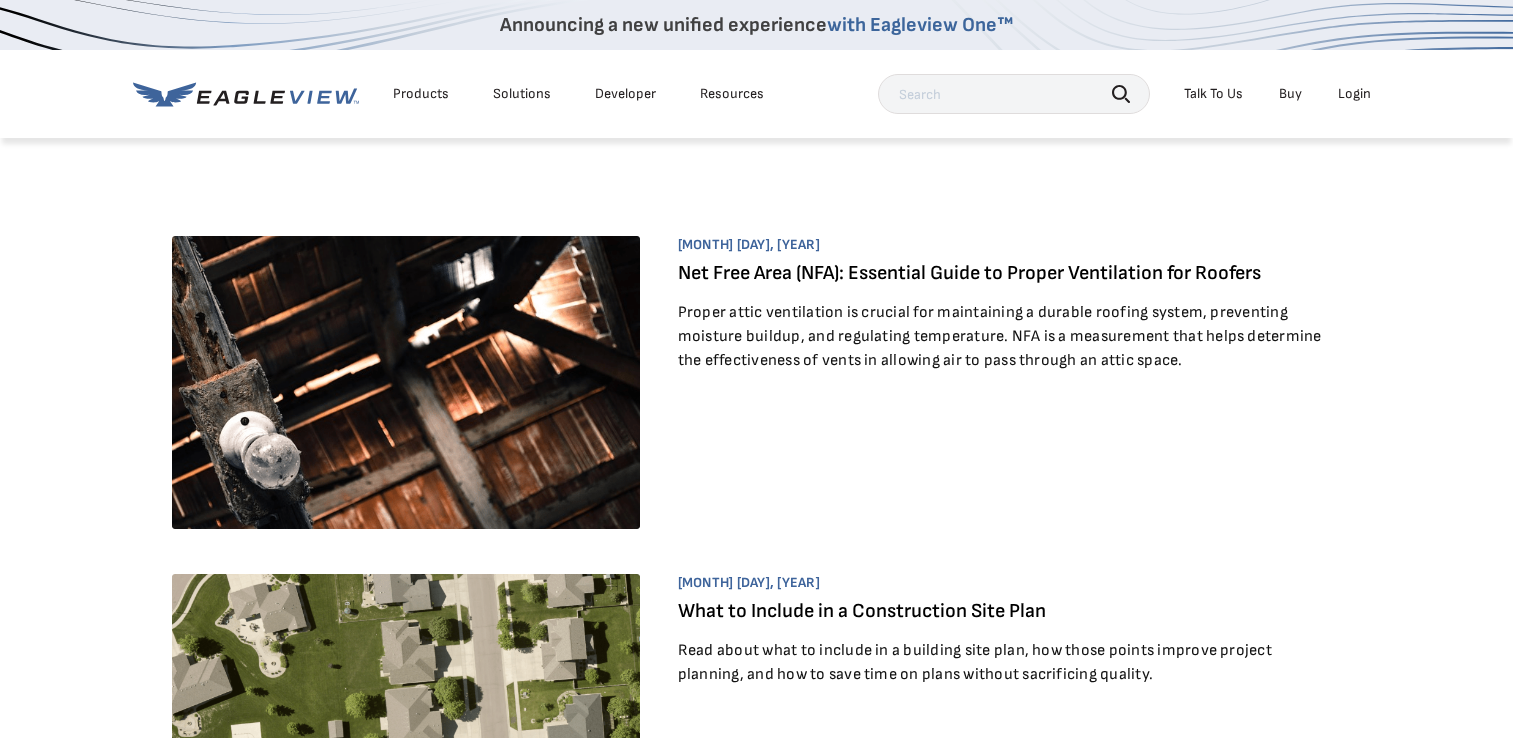 scroll, scrollTop: 0, scrollLeft: 0, axis: both 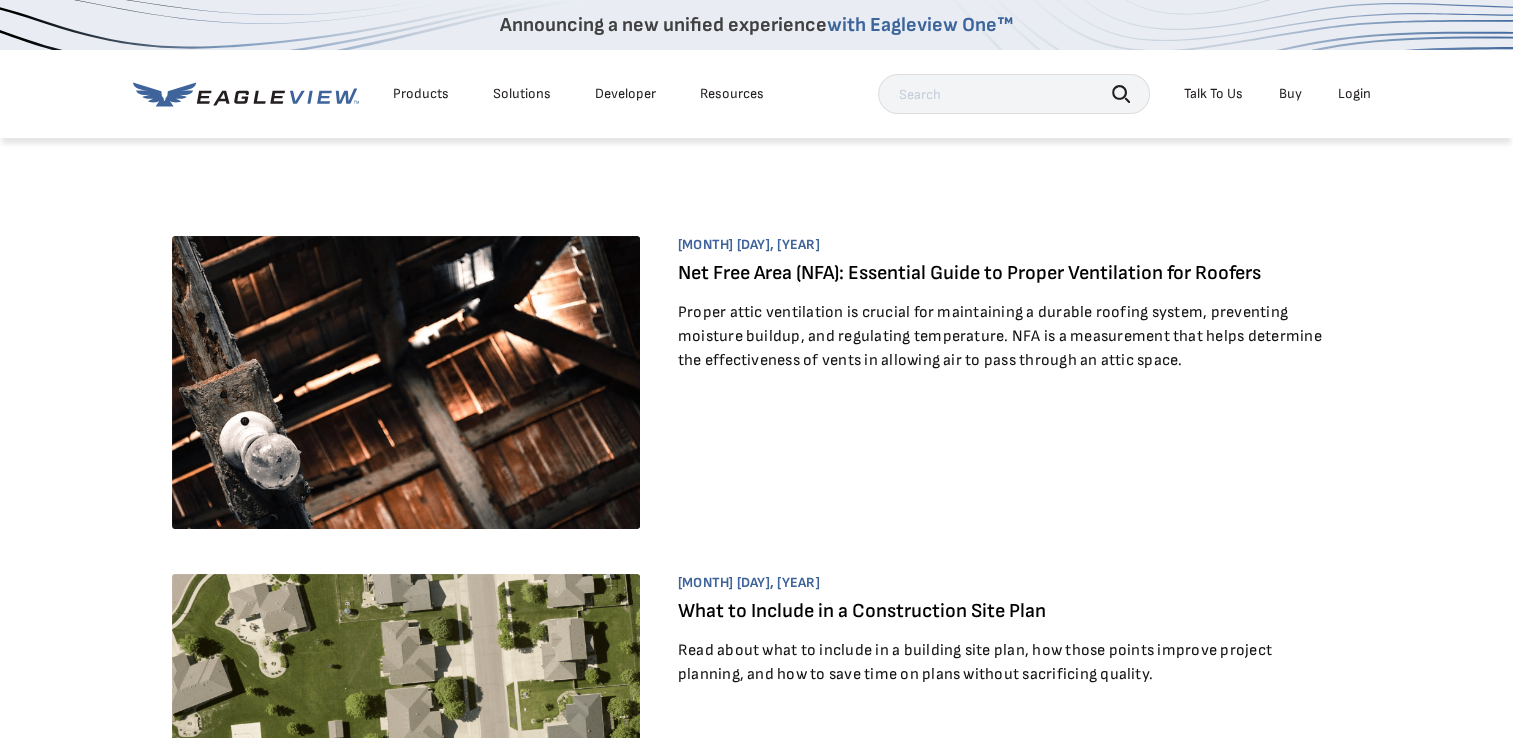 click at bounding box center [1014, 94] 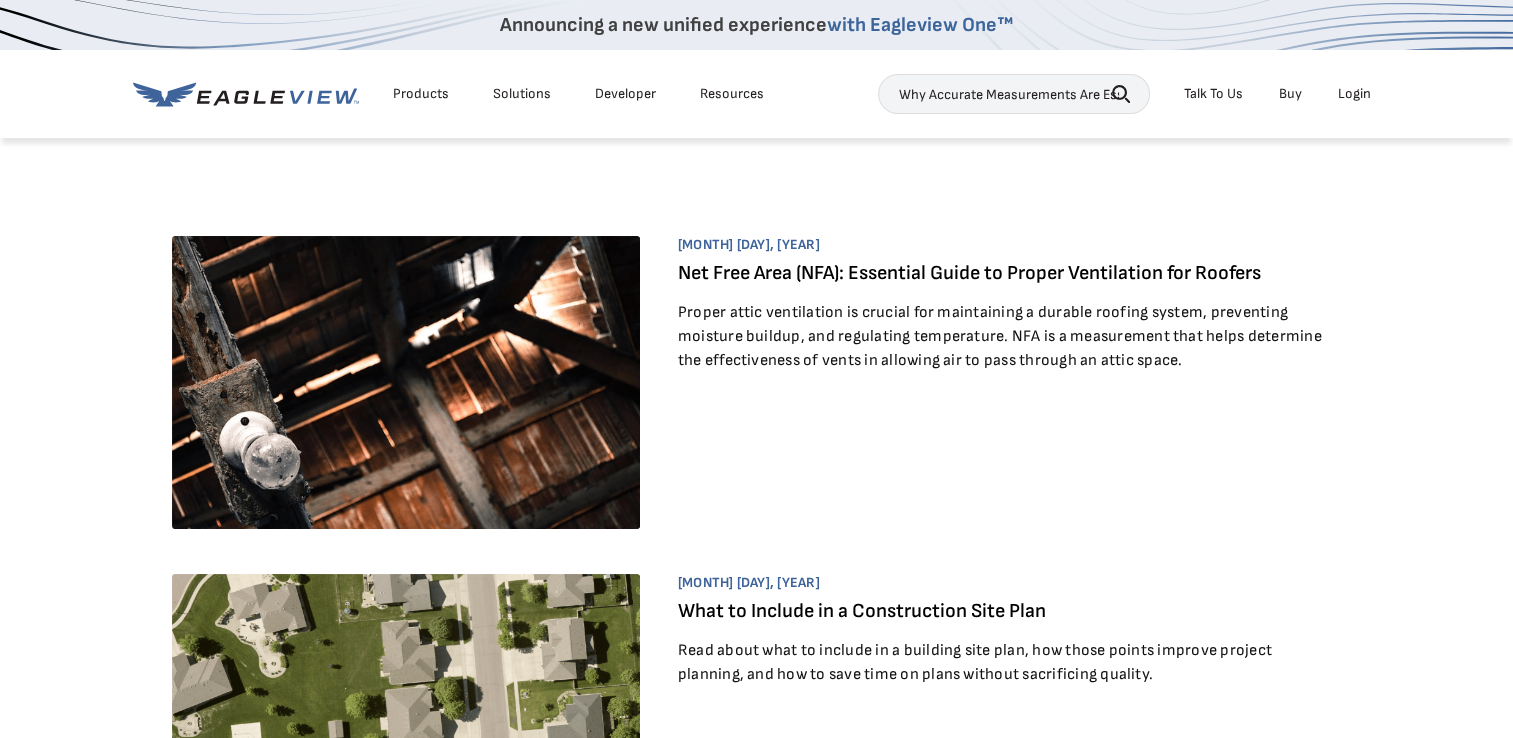 scroll, scrollTop: 0, scrollLeft: 36, axis: horizontal 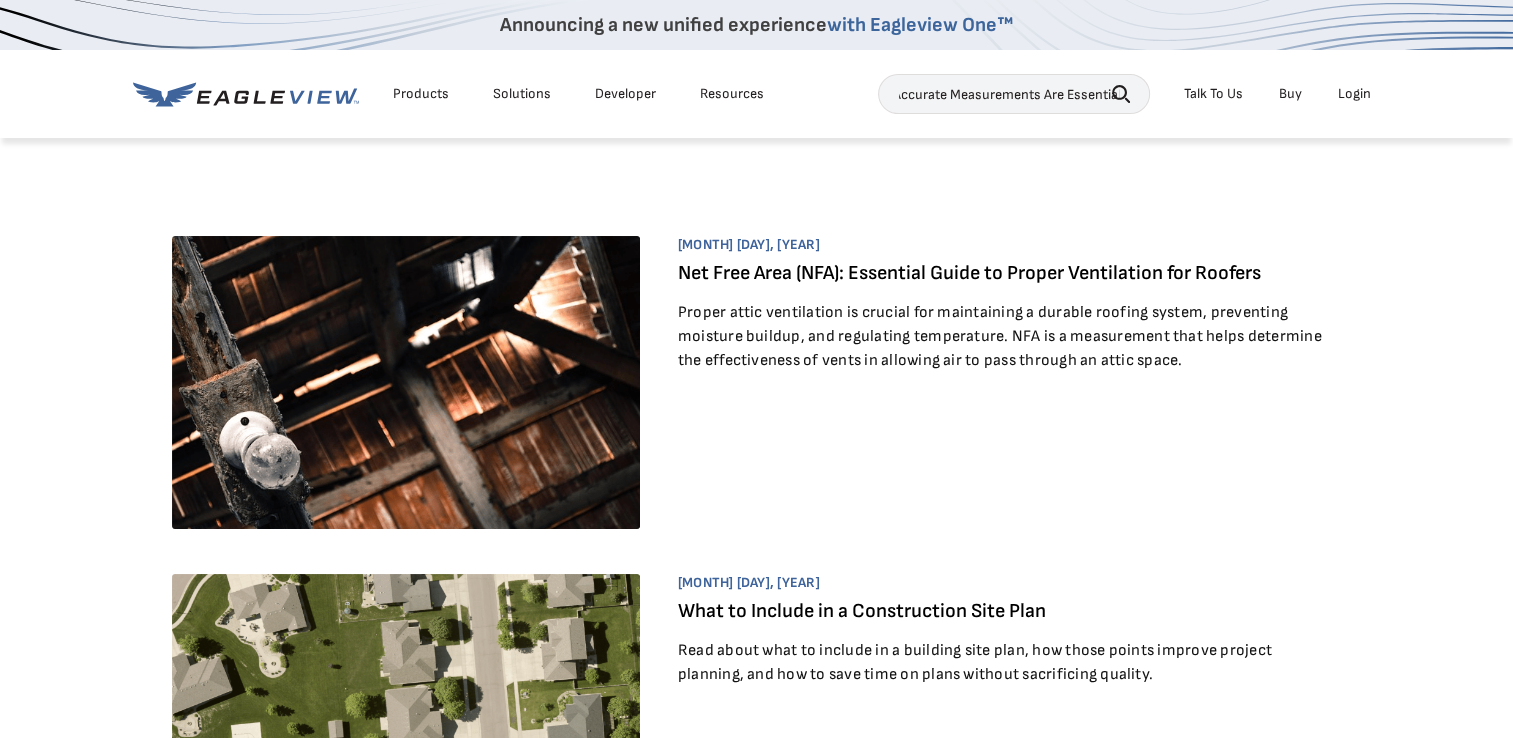 click on "Why Accurate Measurements Are Essential" at bounding box center (1014, 94) 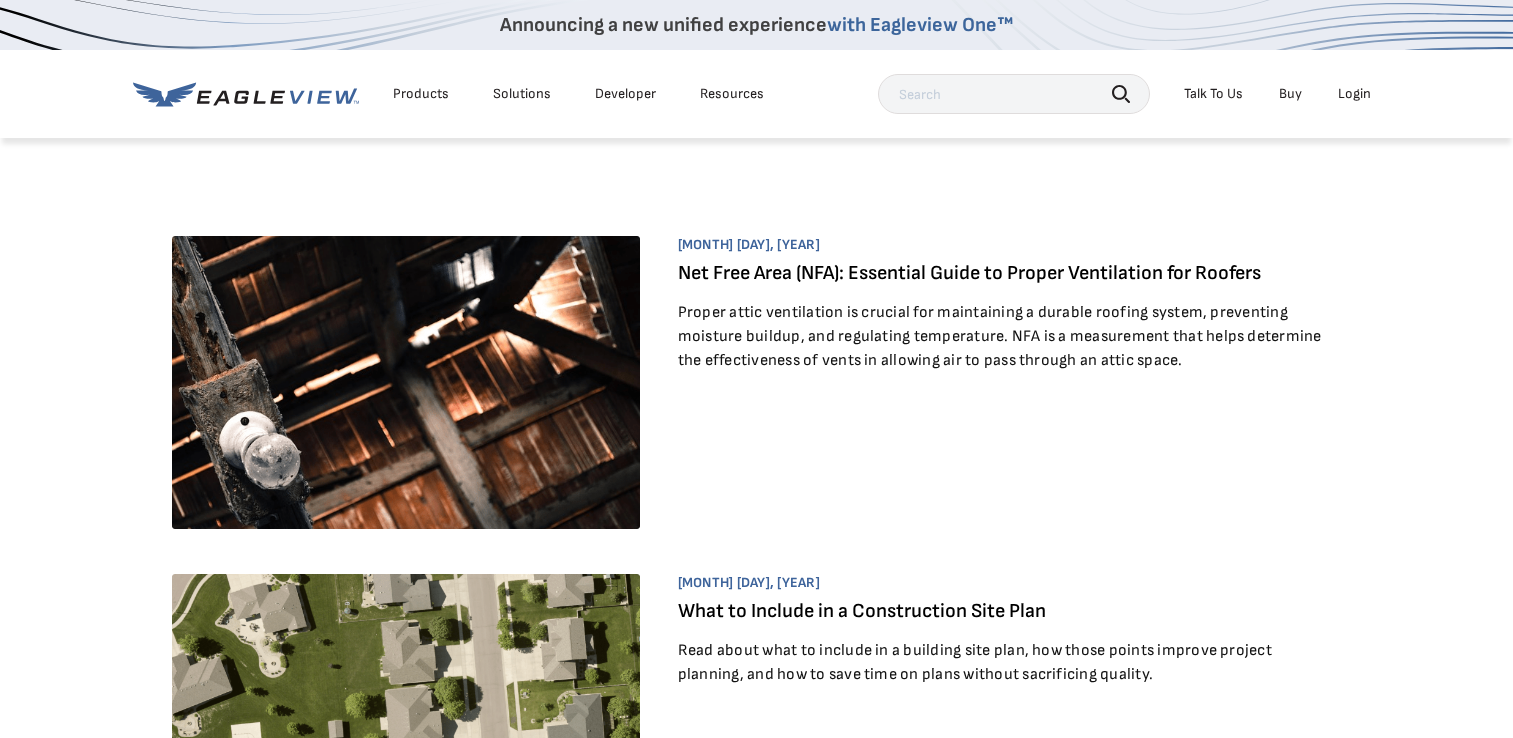 scroll, scrollTop: 0, scrollLeft: 0, axis: both 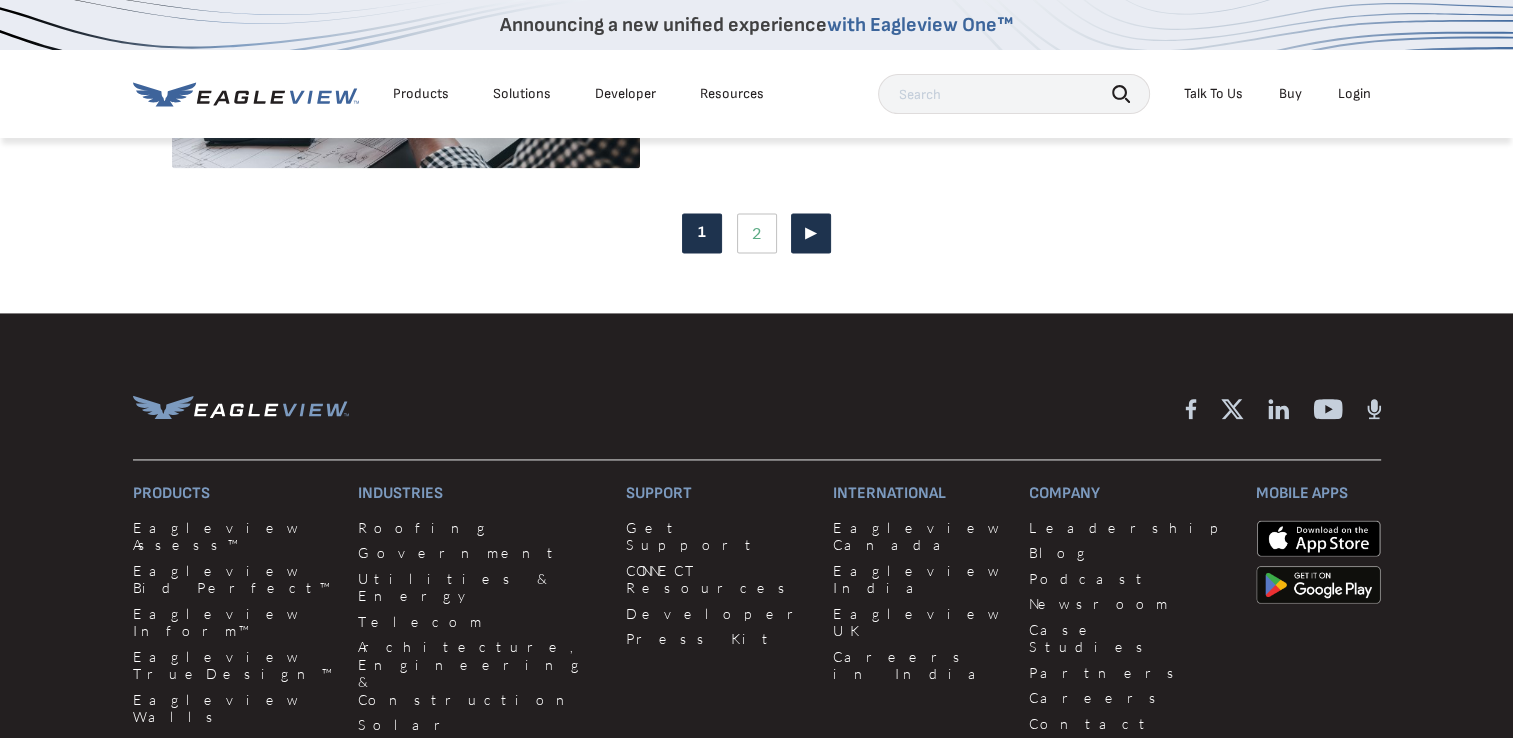 click on "Next" at bounding box center [811, 233] 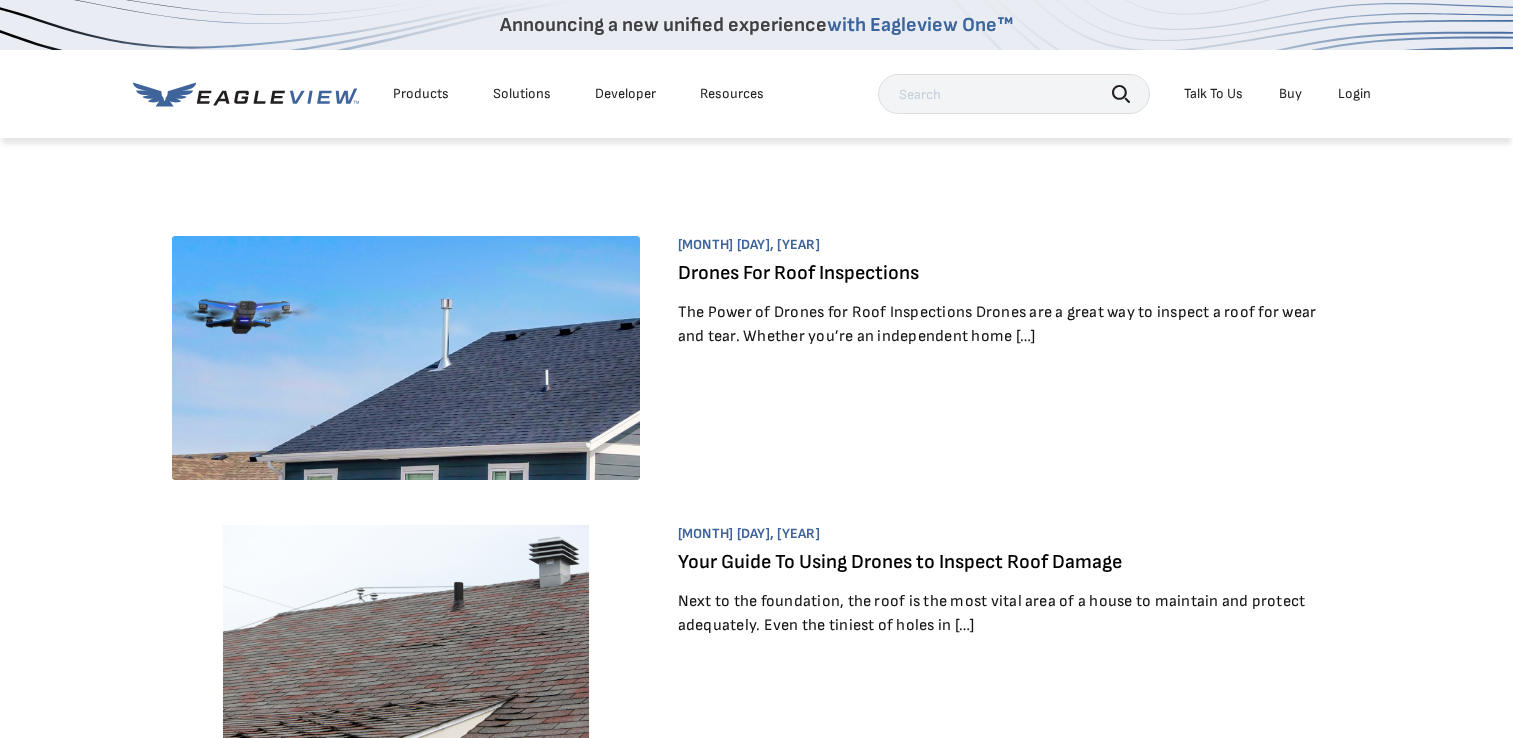 scroll, scrollTop: 0, scrollLeft: 0, axis: both 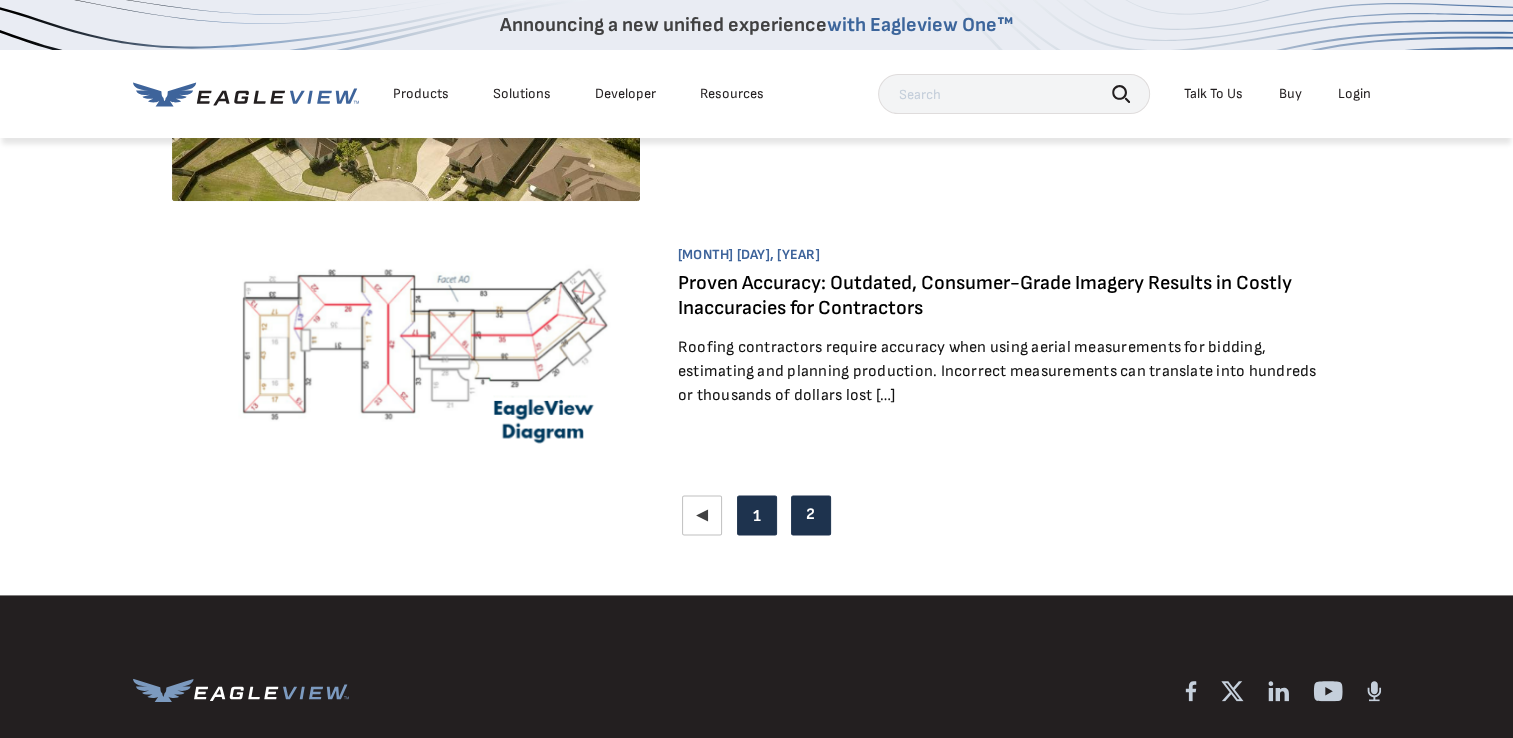 click on "Page  1" at bounding box center (757, 515) 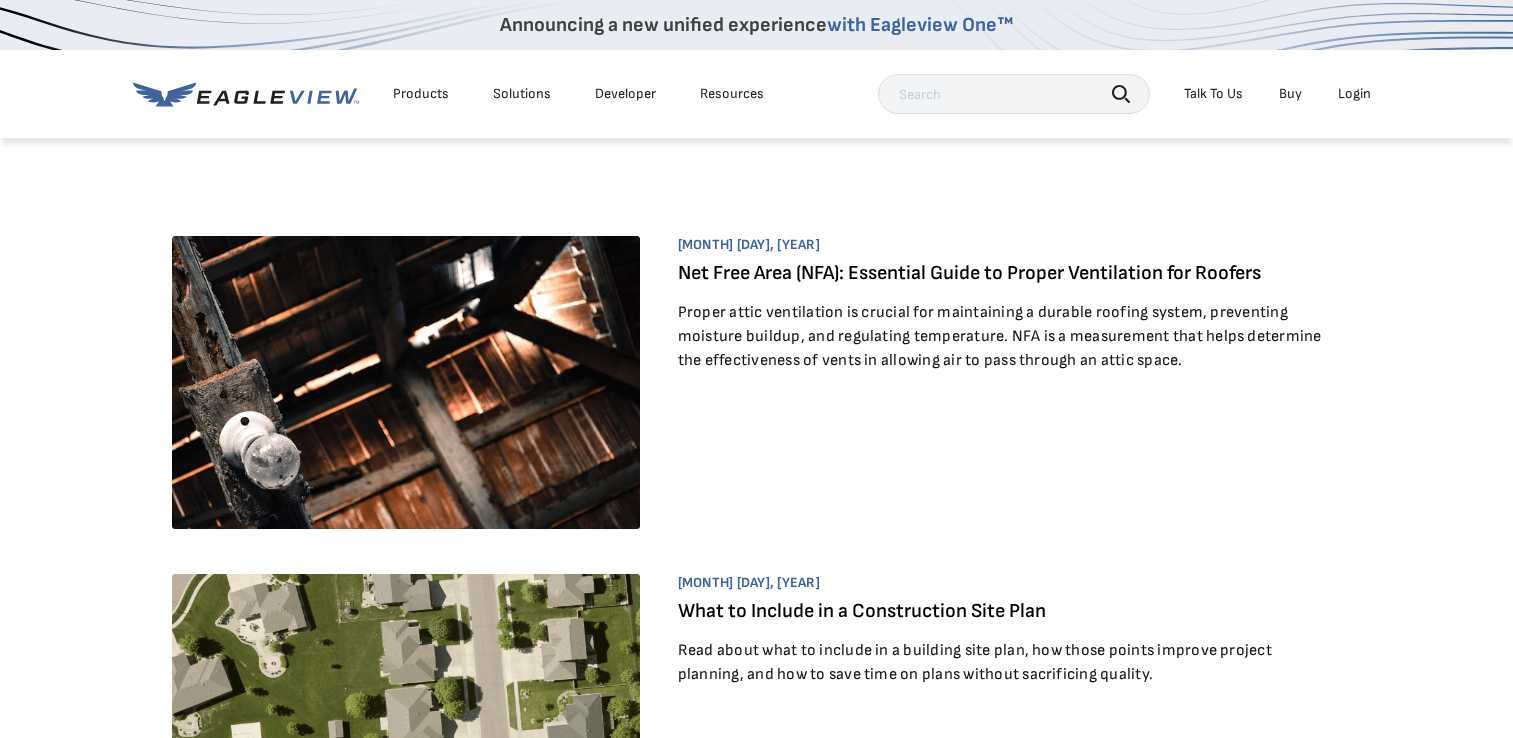 scroll, scrollTop: 0, scrollLeft: 0, axis: both 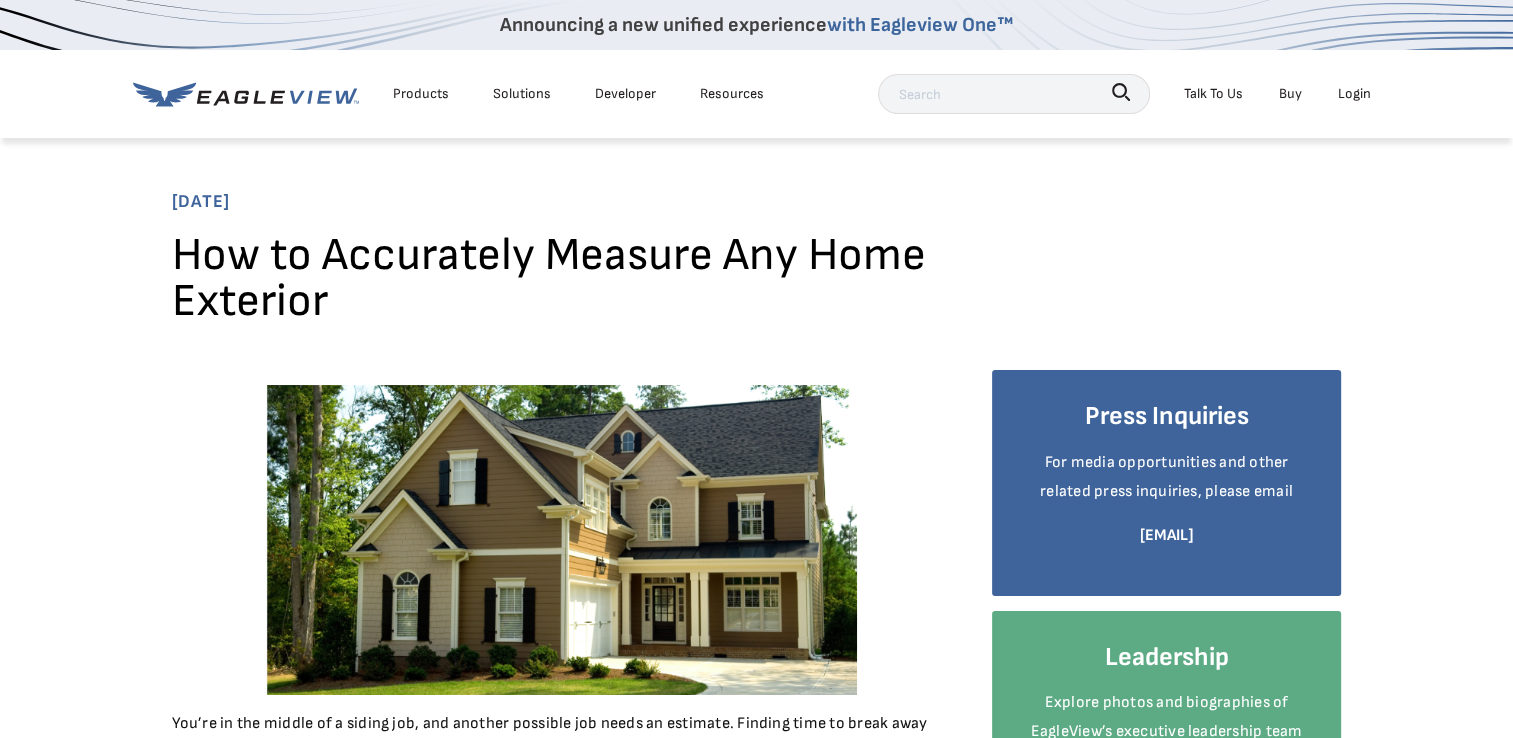 drag, startPoint x: 1481, startPoint y: 0, endPoint x: 1044, endPoint y: 221, distance: 489.70398 